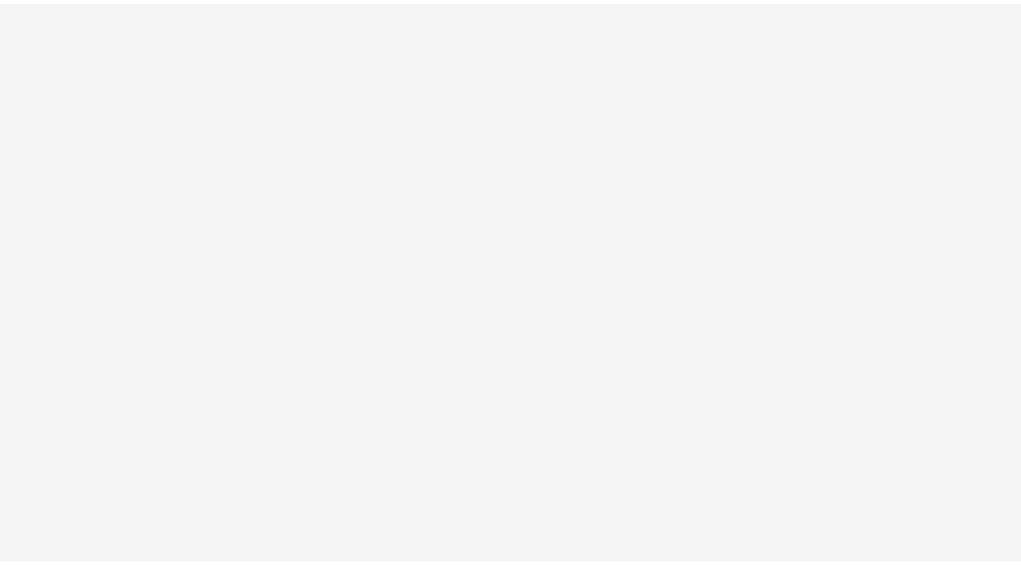 scroll, scrollTop: 0, scrollLeft: 0, axis: both 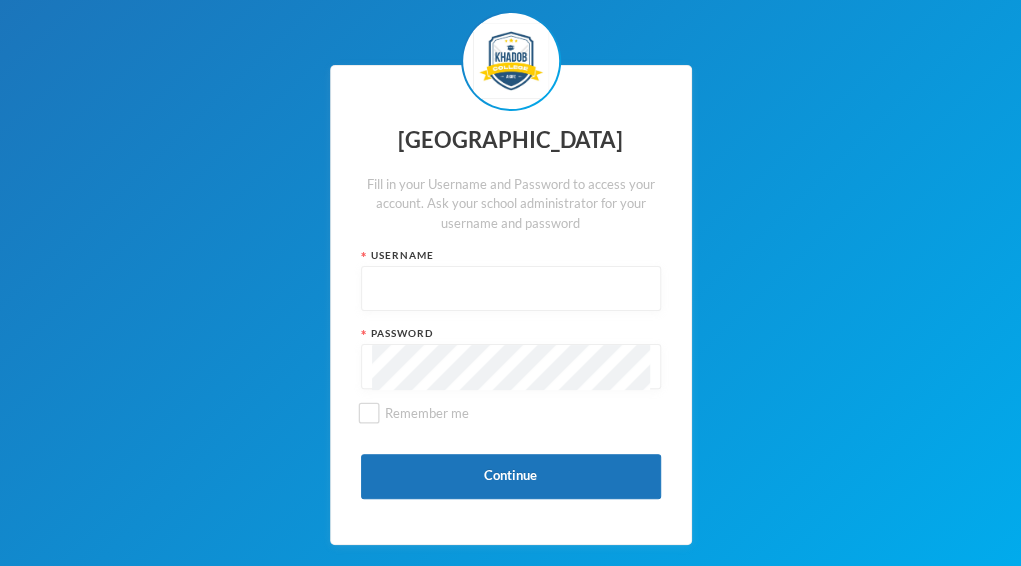 click at bounding box center [511, 289] 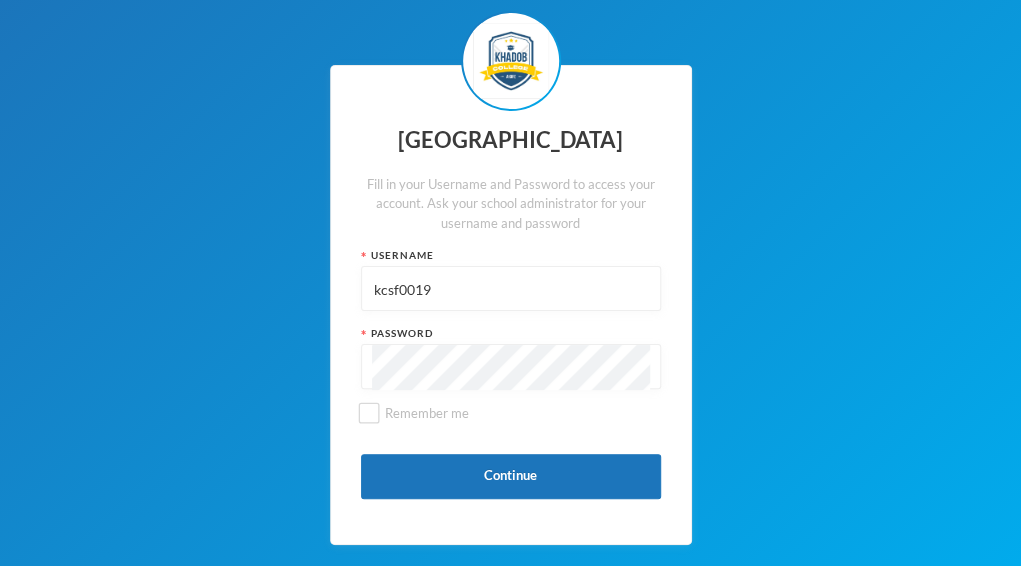 type on "kcsf0019" 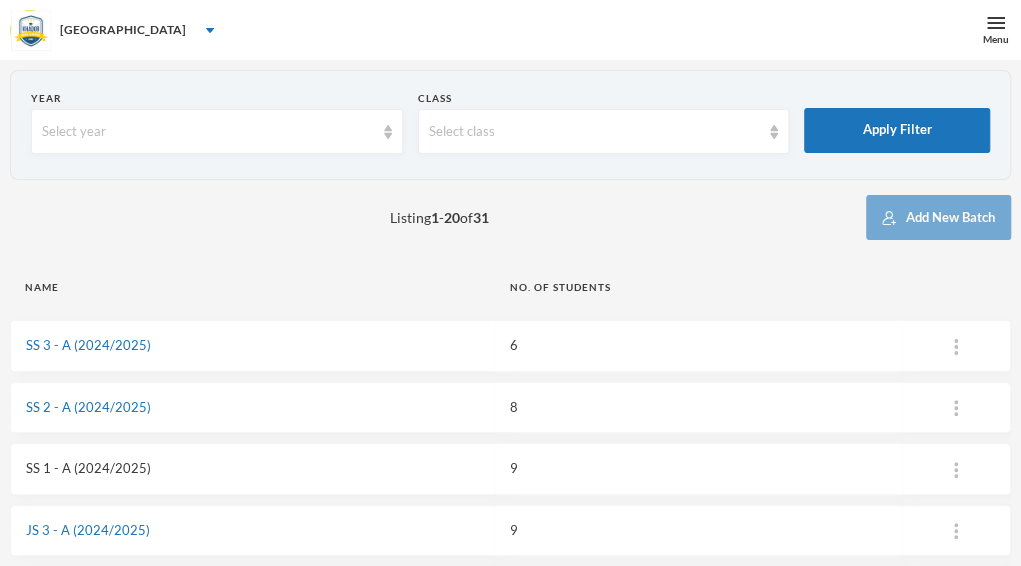 click on "SS 1 - A (2024/2025)" at bounding box center (88, 468) 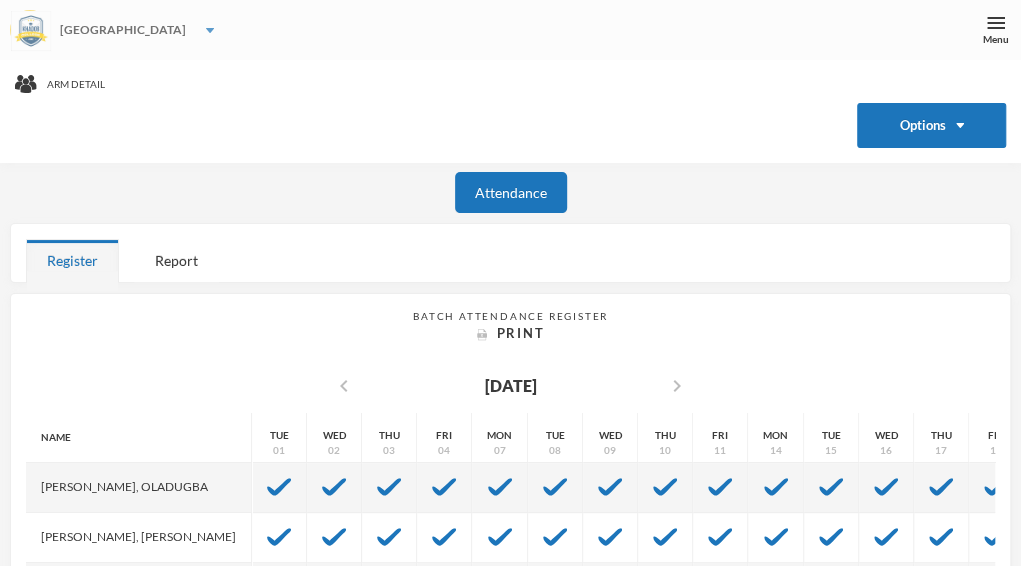click on "[GEOGRAPHIC_DATA]" at bounding box center (123, 30) 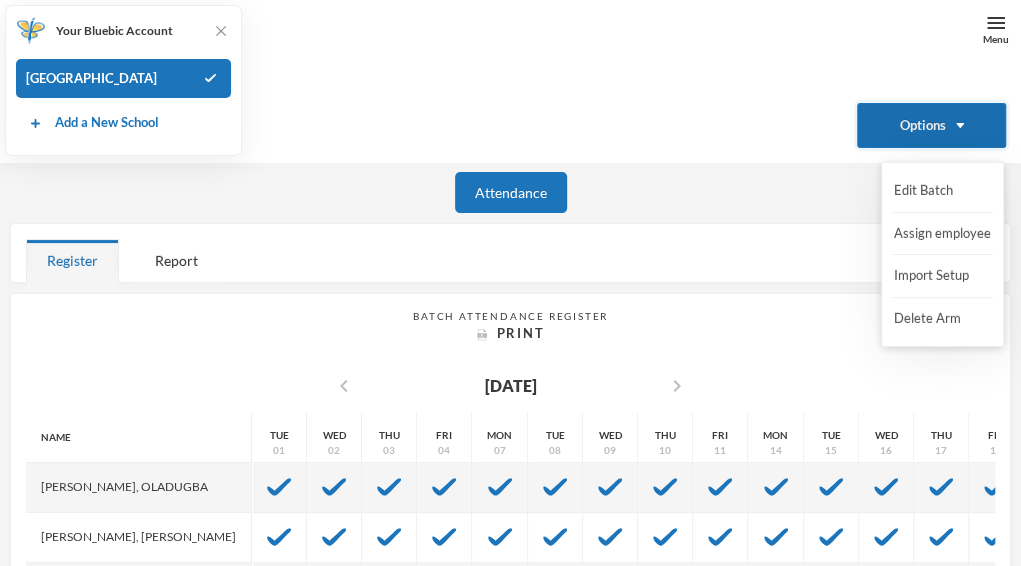 click on "Options" at bounding box center (931, 125) 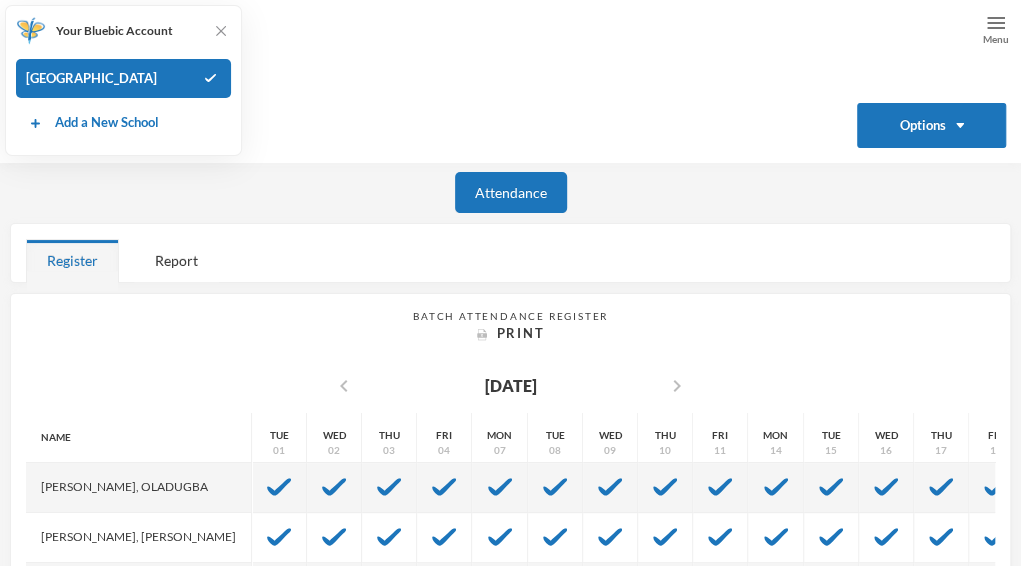 click at bounding box center [996, 23] 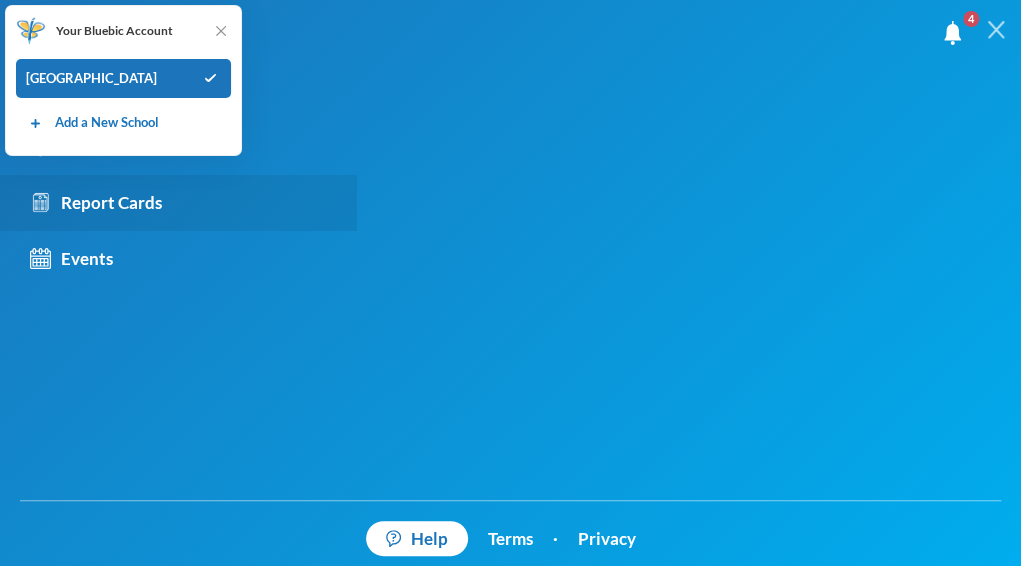 click on "Report Cards" at bounding box center (96, 203) 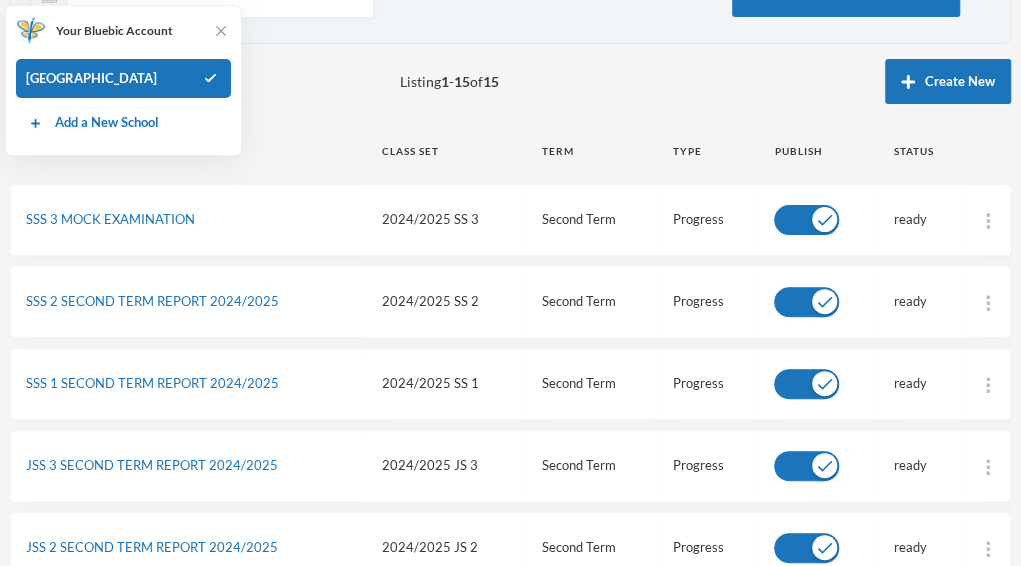 scroll, scrollTop: 142, scrollLeft: 0, axis: vertical 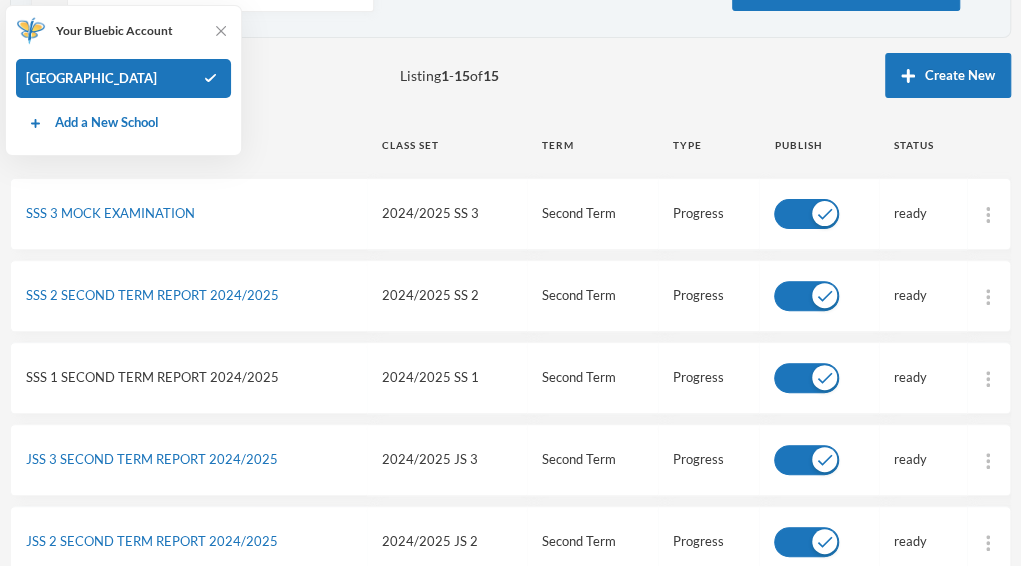 click on "SSS 1 SECOND TERM REPORT 2024/2025" at bounding box center (152, 377) 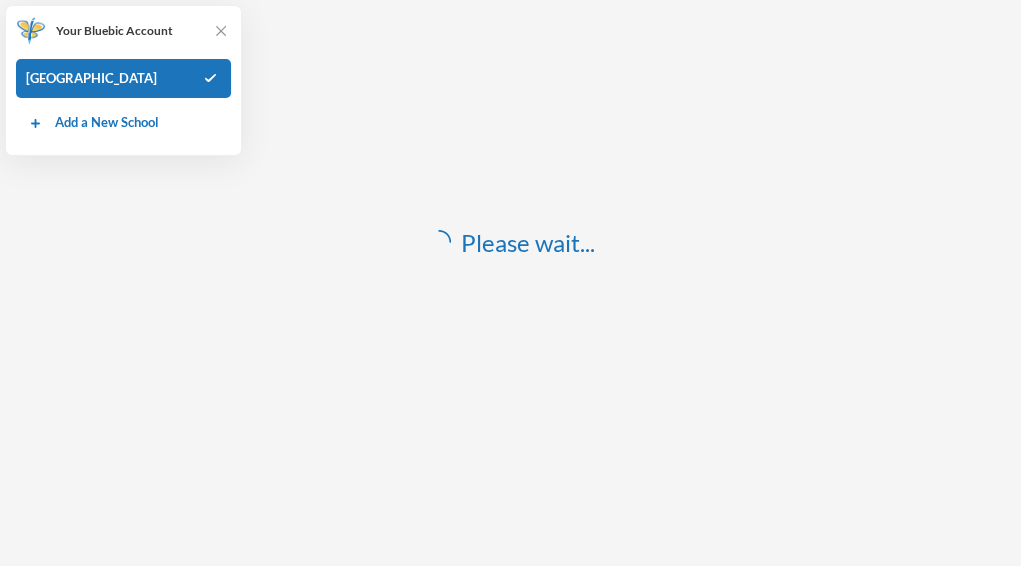 scroll, scrollTop: 60, scrollLeft: 0, axis: vertical 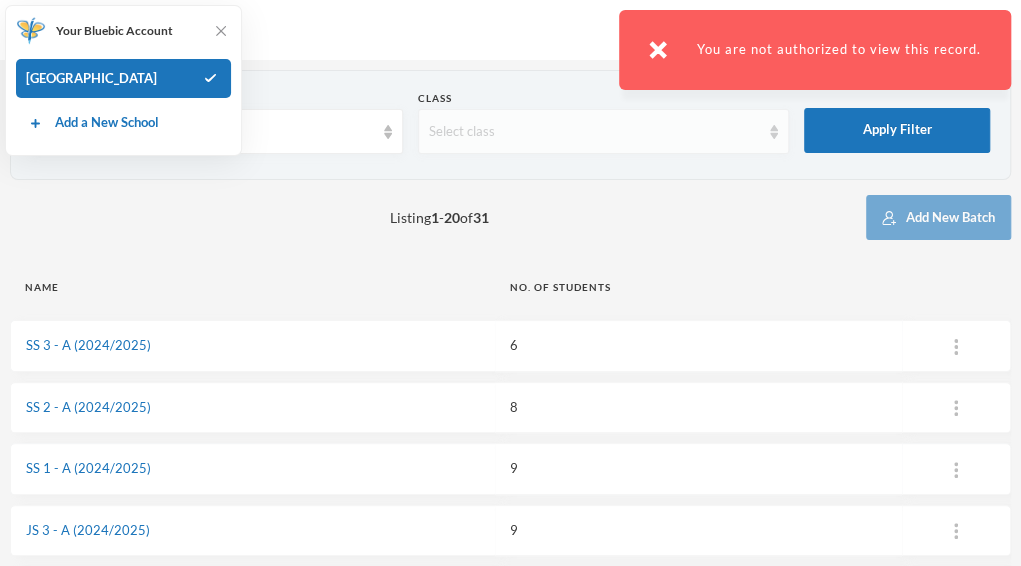 click on "Select class" at bounding box center [604, 131] 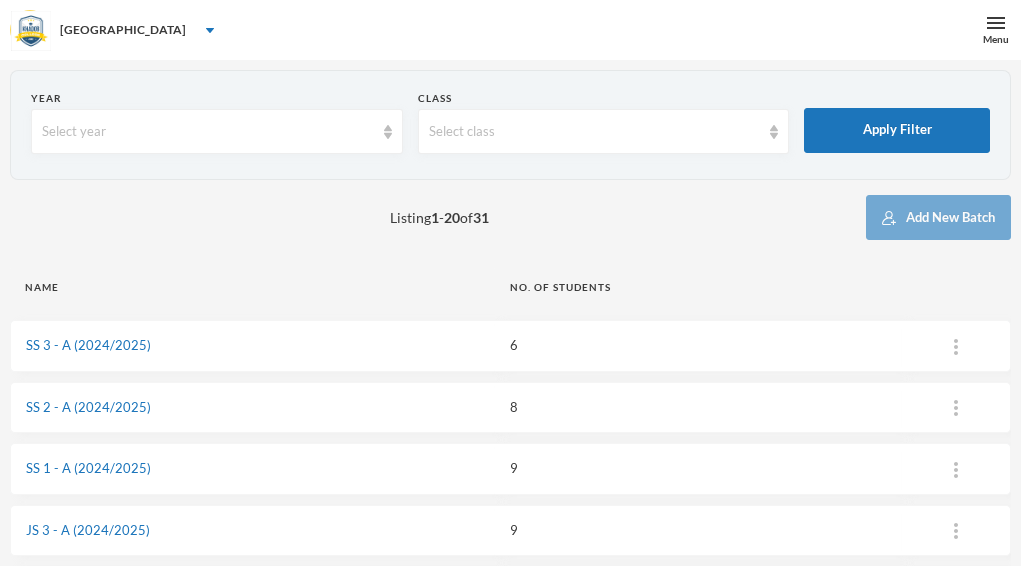 scroll, scrollTop: 0, scrollLeft: 0, axis: both 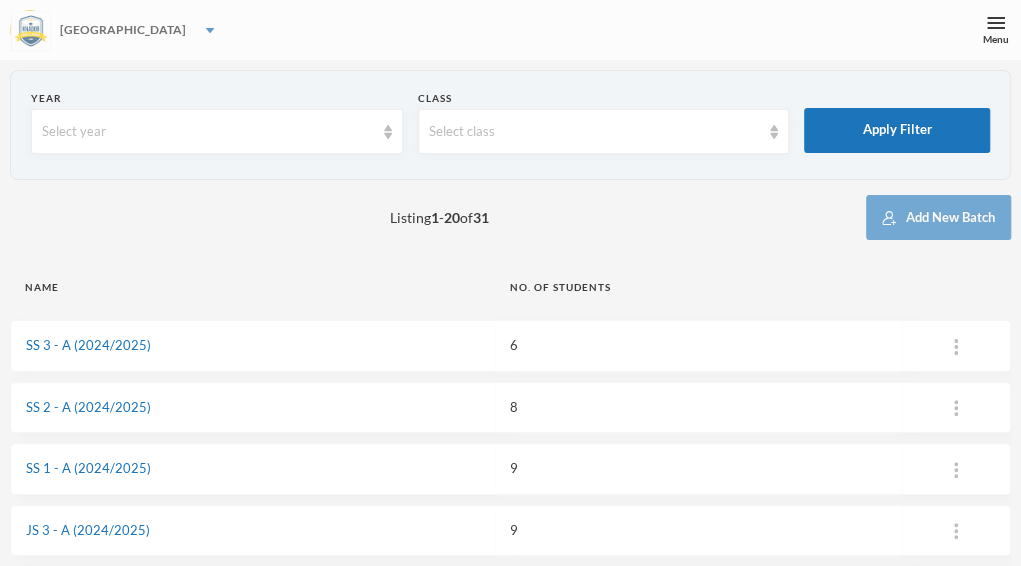click at bounding box center [210, 30] 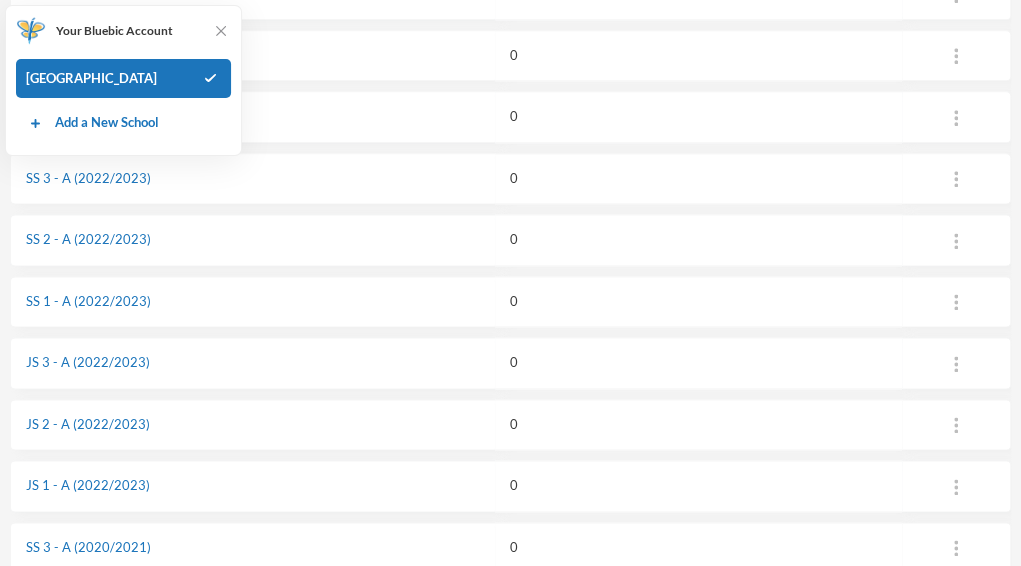 scroll, scrollTop: 1082, scrollLeft: 0, axis: vertical 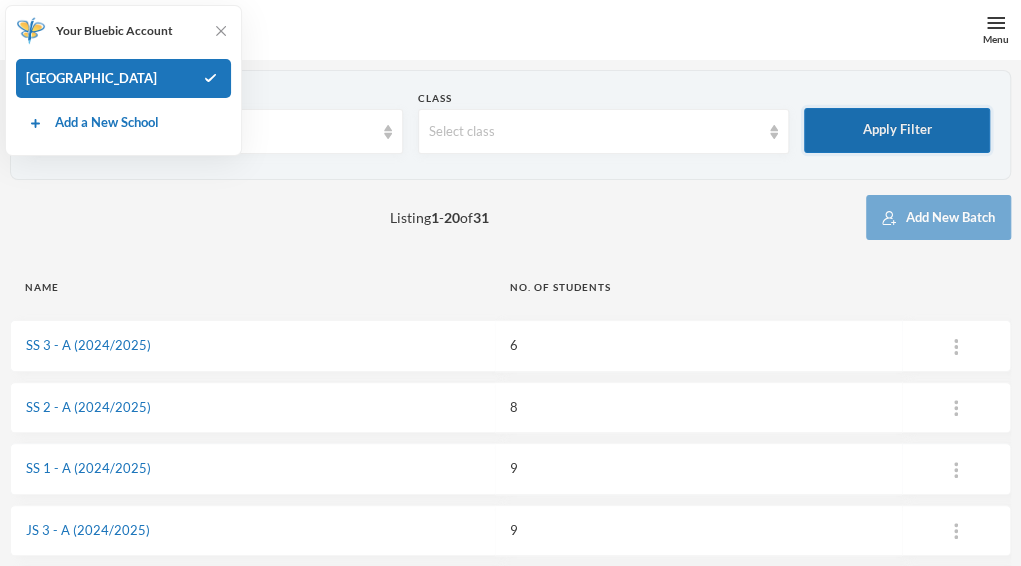 click on "Apply Filter" at bounding box center (897, 130) 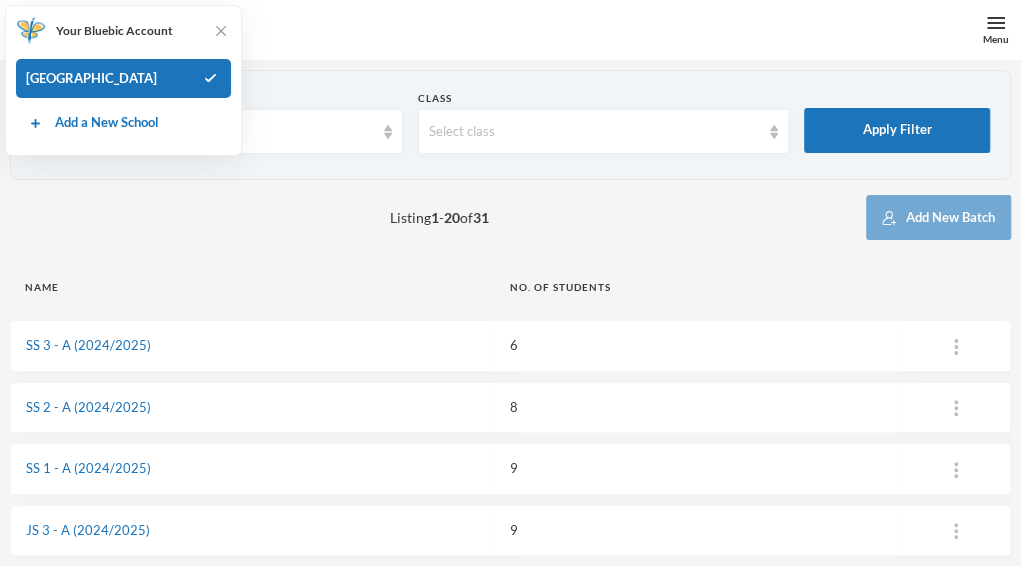 click on "Year Select year Class Select class Apply Filter   Listing  1  -  20  of  31 Add New Batch Name No. of students SS 3 - A (2024/2025) 6 SS 2 - A (2024/2025) 8 SS 1 - A (2024/2025) 9 JS 3 - A (2024/2025) 9 JS 2 - A (2024/2025) 10 JS 1 - A (2024/2025) 12 JS 1 - C (2024/2025) 1 SS 3 - A (2023/2024) 0 SS 2 - A (2023/2024) 0 SS 1 - A (2023/2024) 0 JS 3 - A (2023/2024) 0 JS 2 - A (2023/2024) 0 JS 1 - A (2023/2024) 0 SS 3 - A (2022/2023) 0 SS 2 - A (2022/2023) 0 SS 1 - A (2022/2023) 0 JS 3 - A (2022/2023) 0 JS 2 - A (2022/2023) 0 JS 1 - A (2022/2023) 0 SS 3 - A (2020/2021) 0 Page 1 of 2" at bounding box center [510, 861] 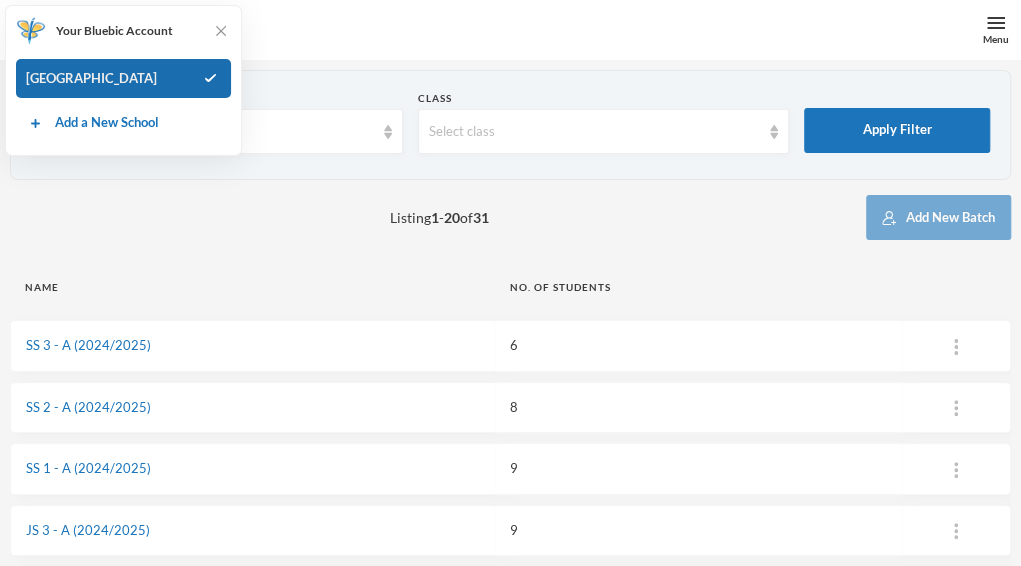 click on "[GEOGRAPHIC_DATA]" at bounding box center (123, 79) 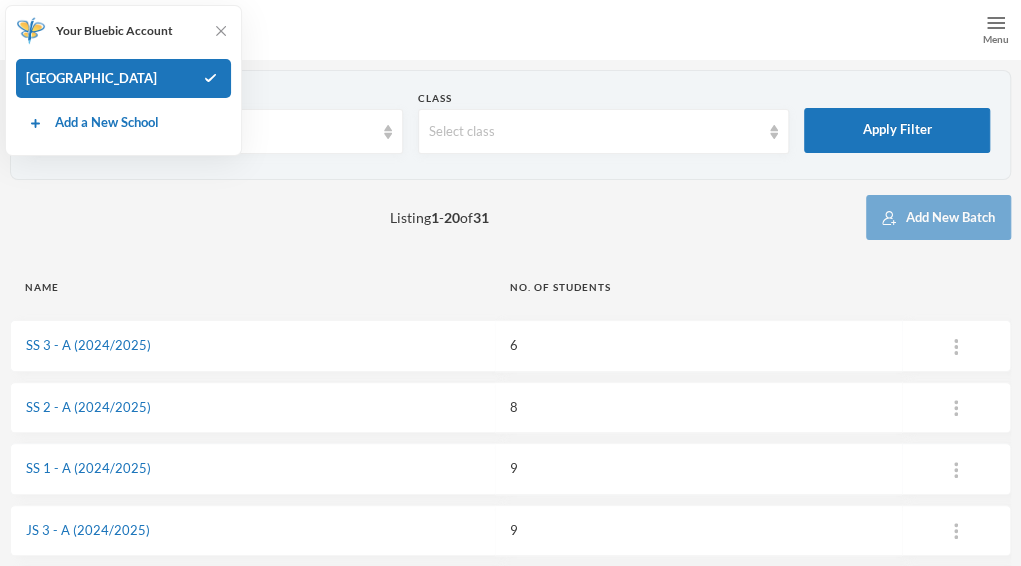 click on "Menu" at bounding box center [996, 39] 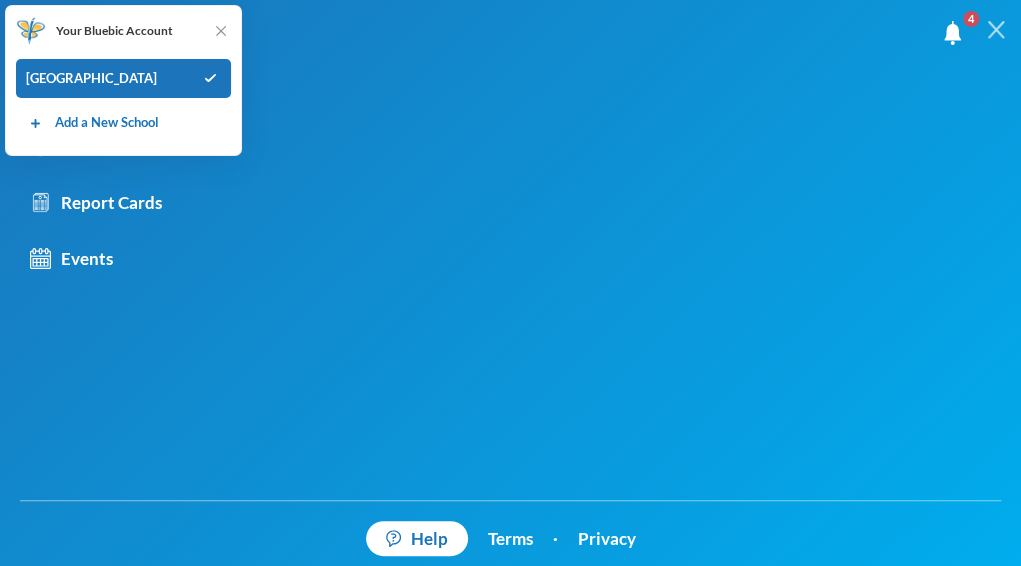 click on "4 [PERSON_NAME] My Profile Logout Subjects Batches Report Cards Events Help Terms · Privacy" at bounding box center [510, 283] 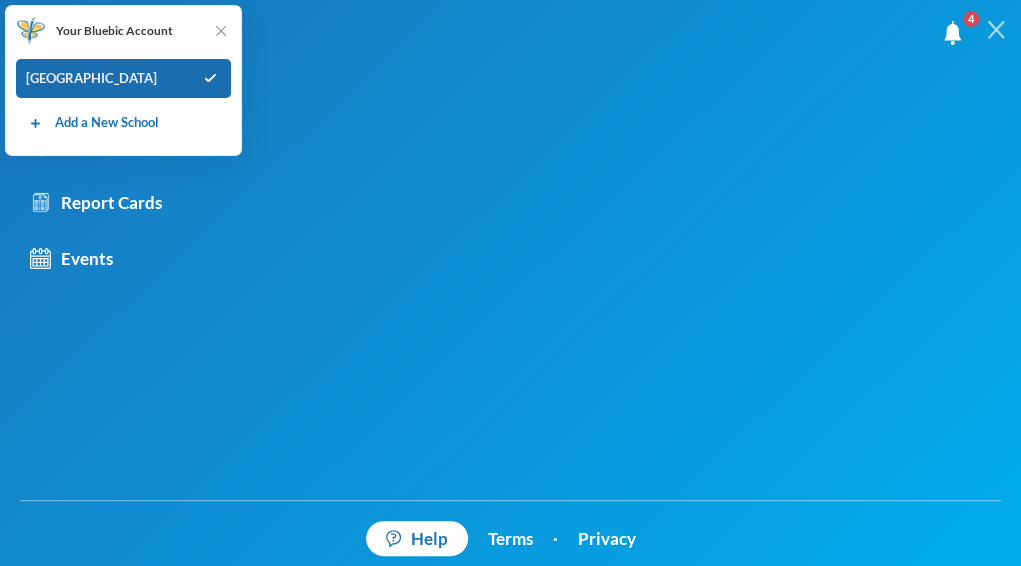 click on "[GEOGRAPHIC_DATA]" at bounding box center (123, 79) 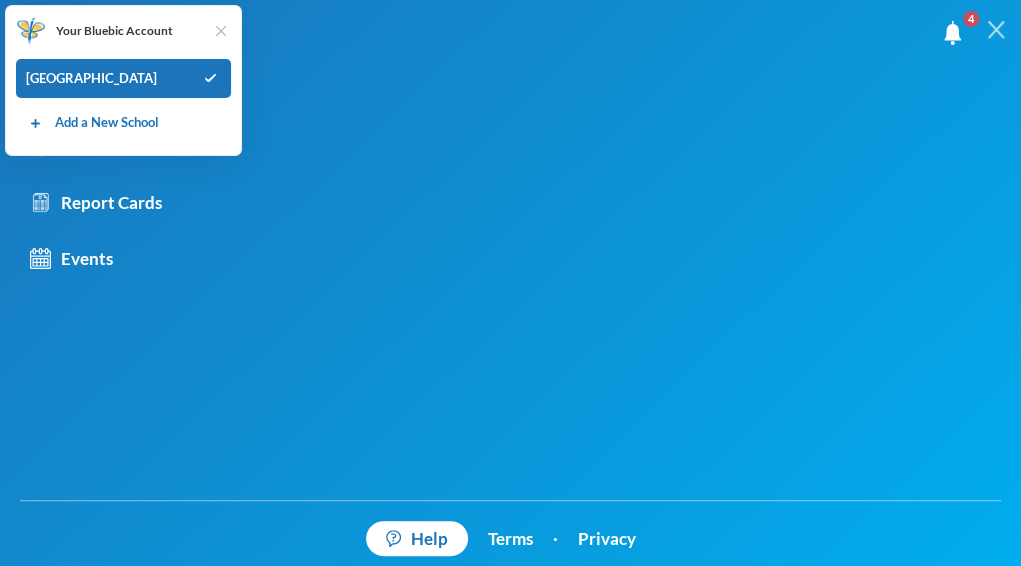 click at bounding box center (221, 31) 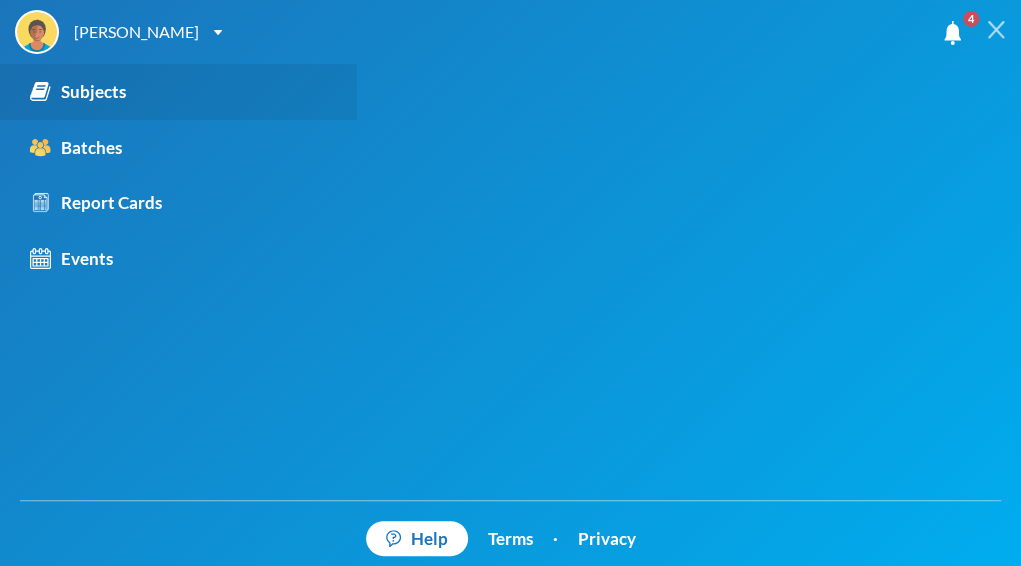 click on "Subjects" at bounding box center [78, 92] 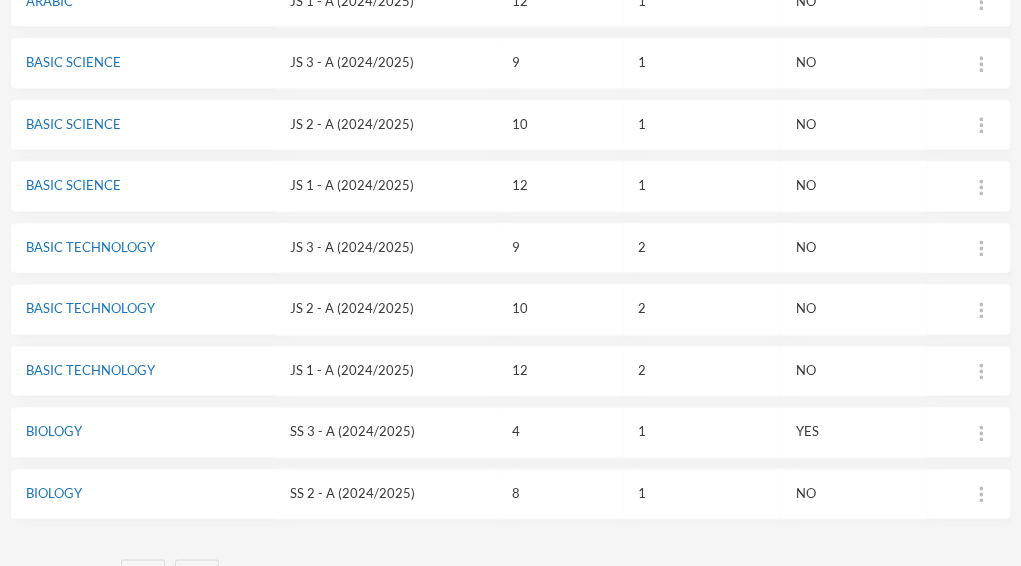 scroll, scrollTop: 1082, scrollLeft: 0, axis: vertical 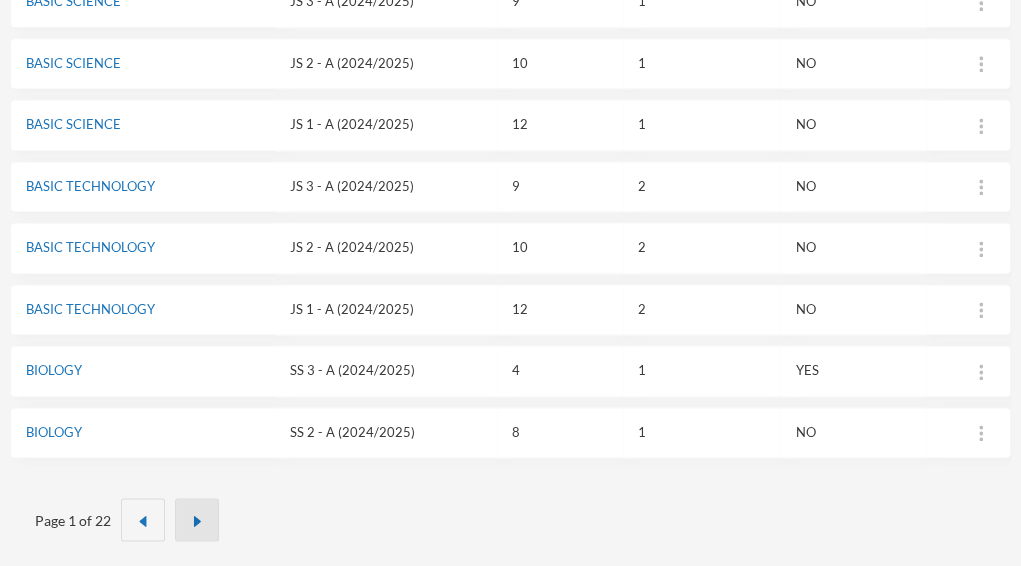 click at bounding box center (197, 521) 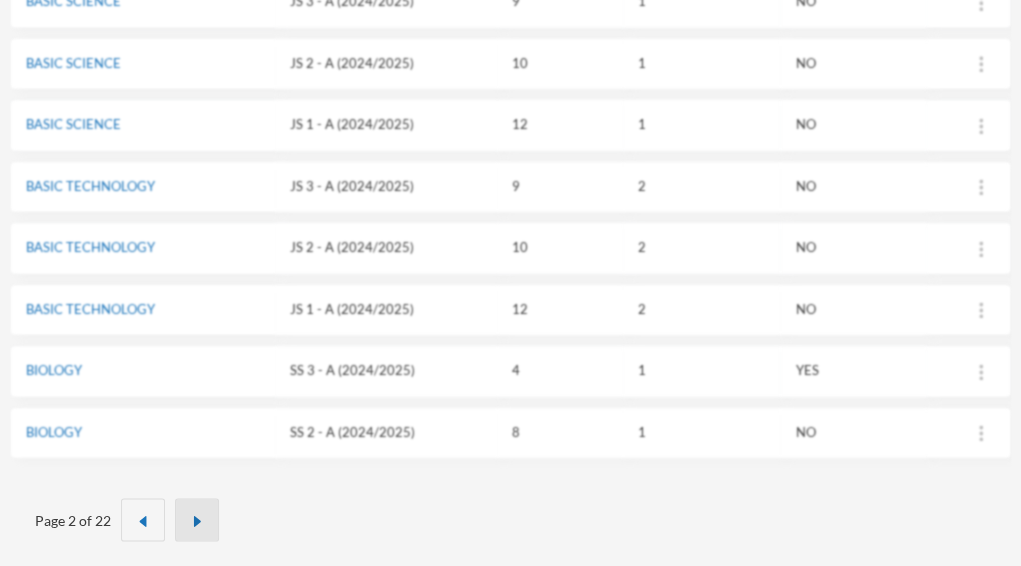scroll, scrollTop: 0, scrollLeft: 0, axis: both 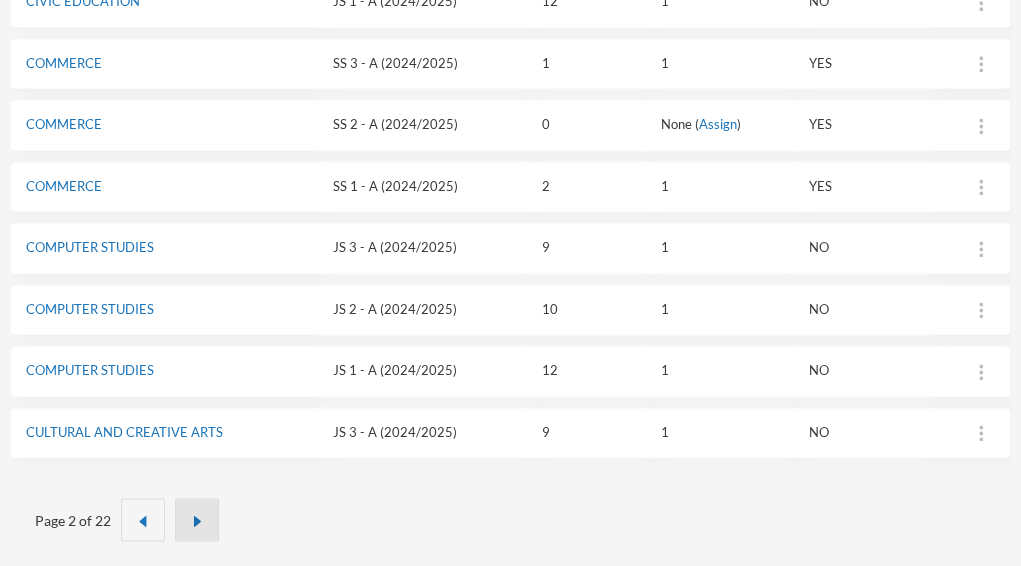 click at bounding box center [197, 521] 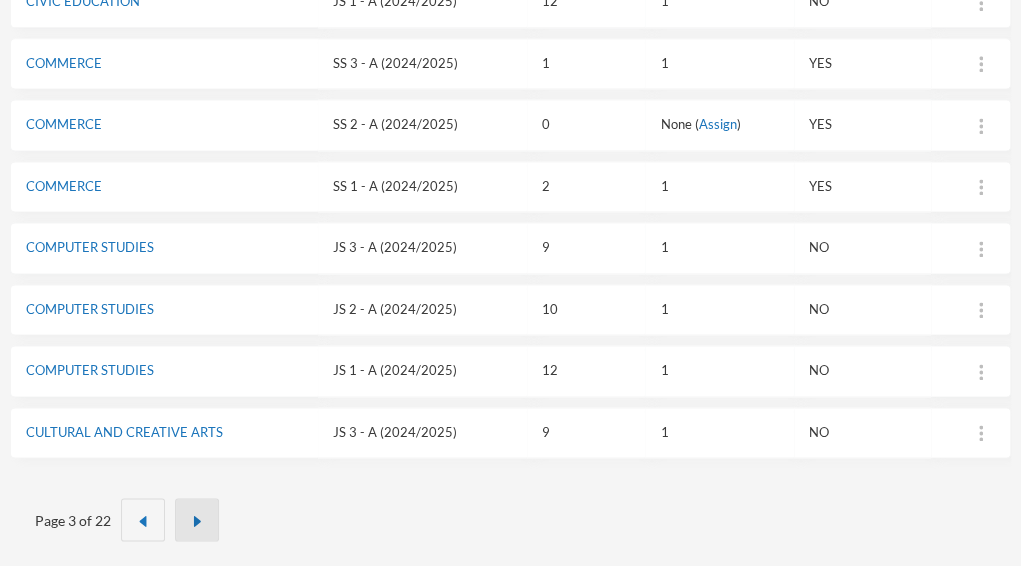 scroll, scrollTop: 0, scrollLeft: 0, axis: both 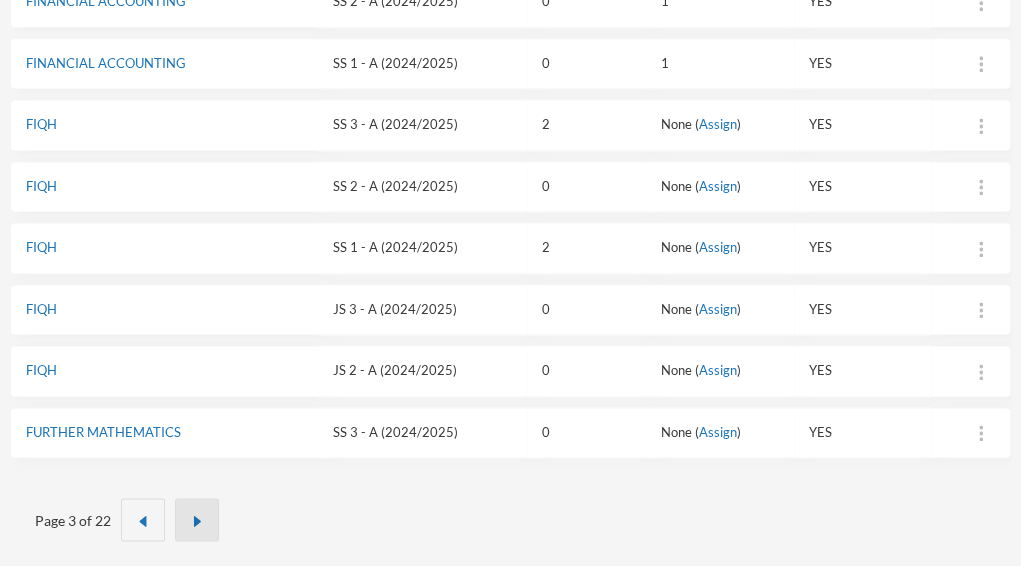 click at bounding box center (197, 521) 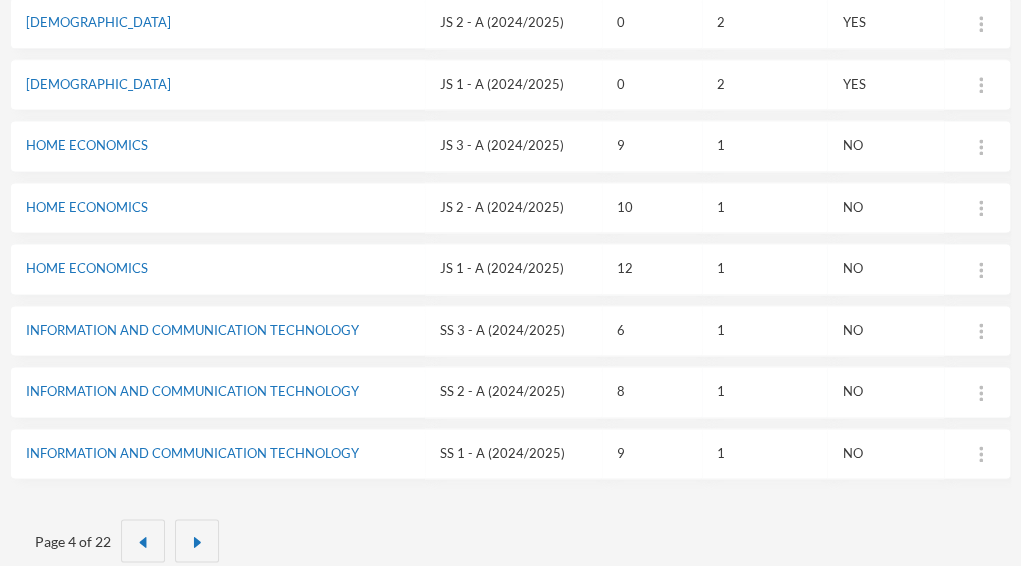 scroll, scrollTop: 1082, scrollLeft: 0, axis: vertical 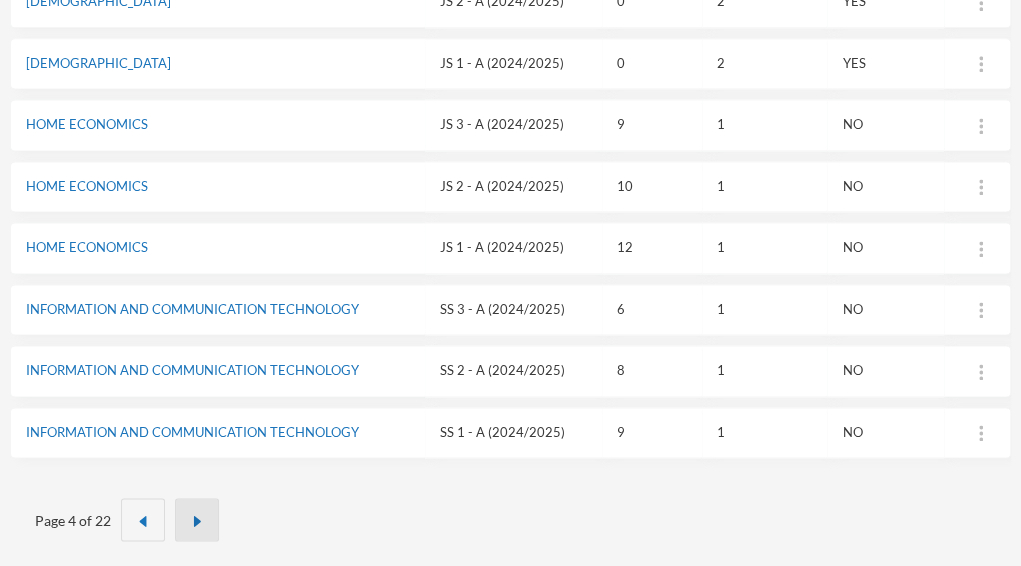 click at bounding box center (197, 519) 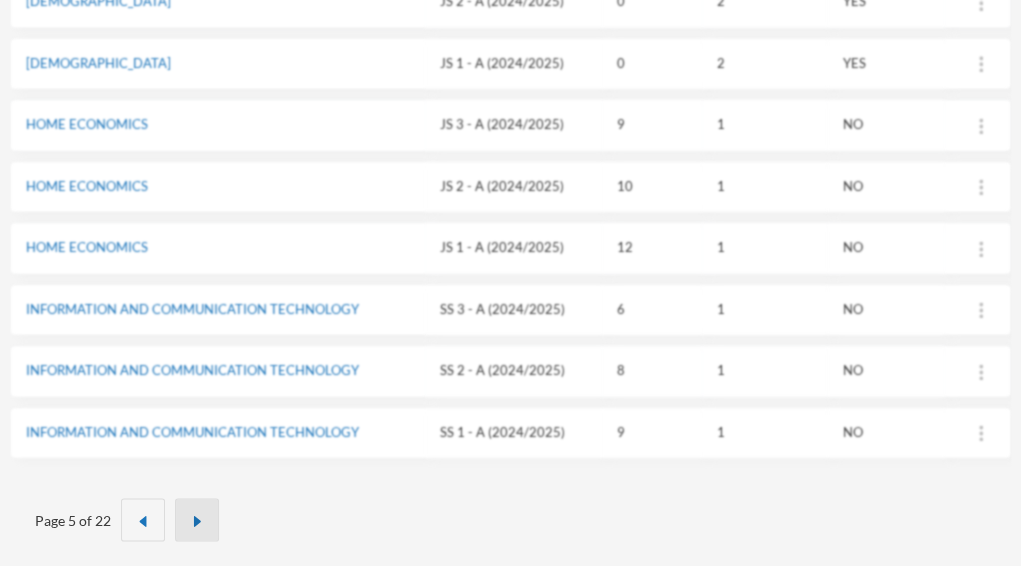 scroll, scrollTop: 0, scrollLeft: 0, axis: both 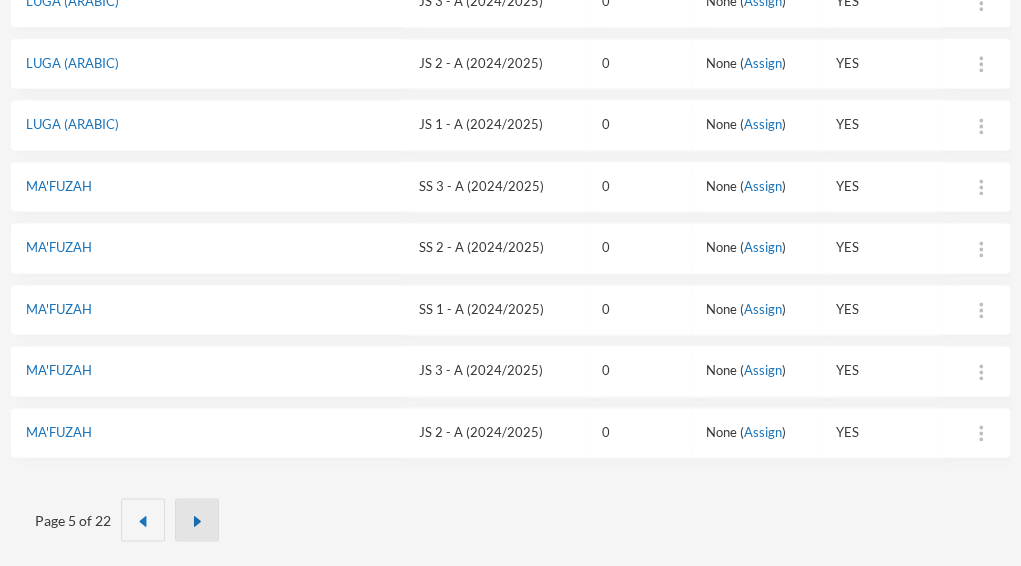 click at bounding box center (197, 519) 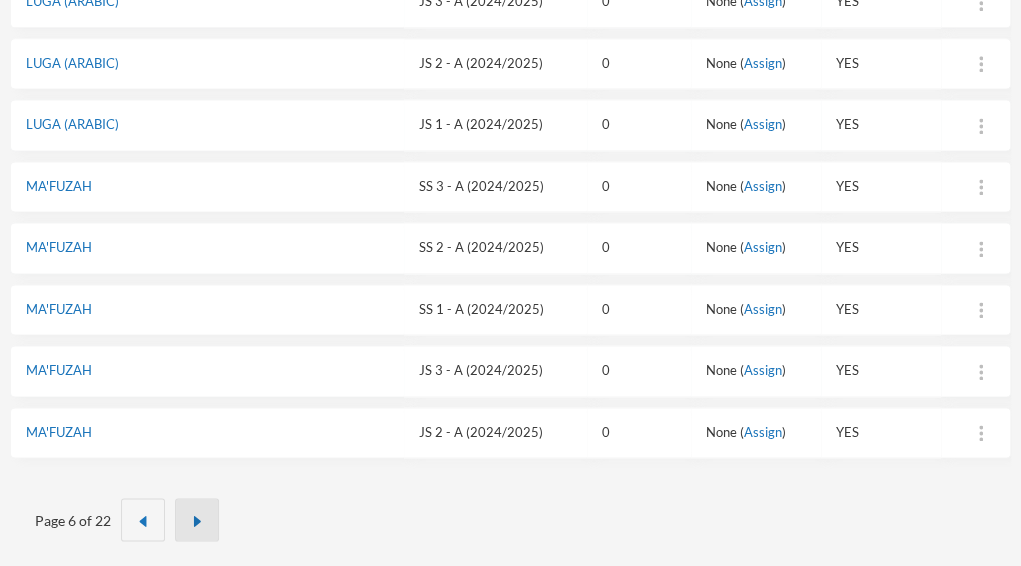 scroll, scrollTop: 0, scrollLeft: 0, axis: both 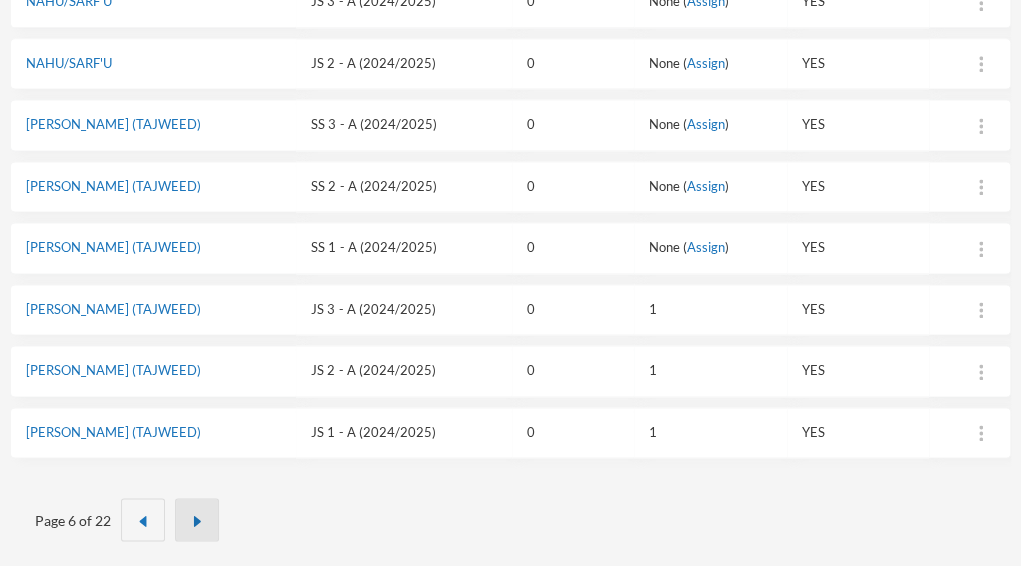 click at bounding box center [197, 519] 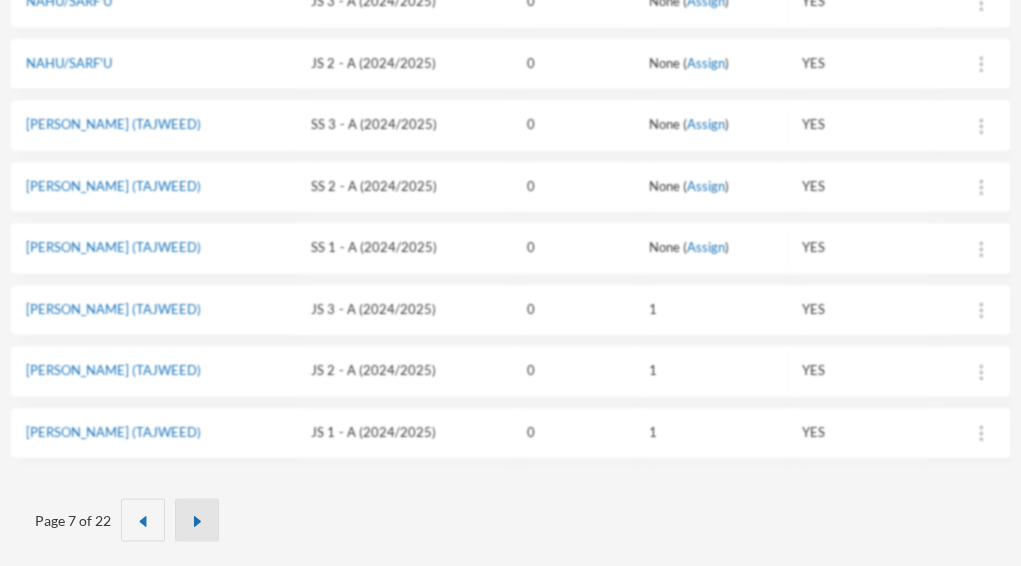 scroll, scrollTop: 0, scrollLeft: 0, axis: both 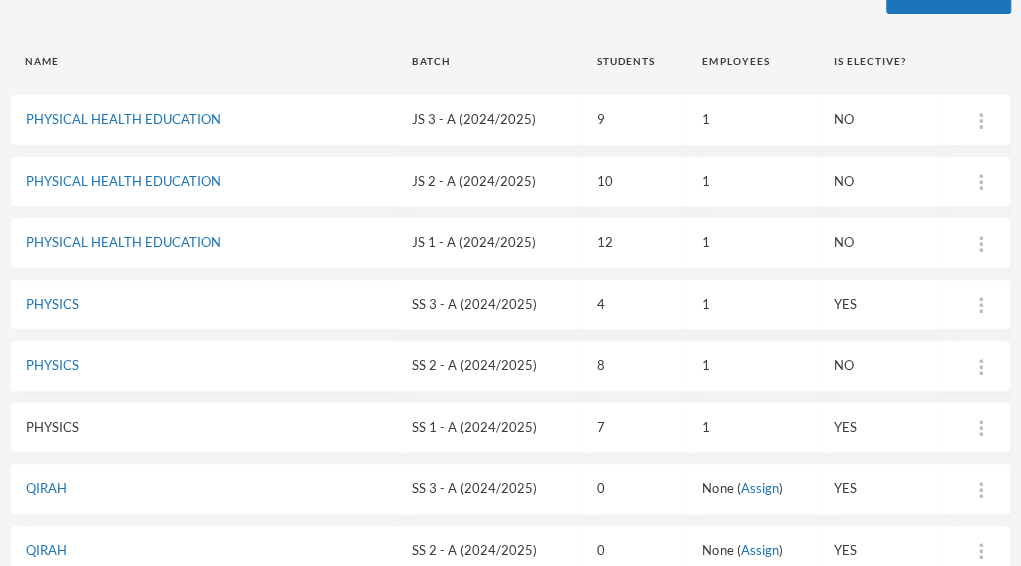 click on "PHYSICS" at bounding box center [52, 427] 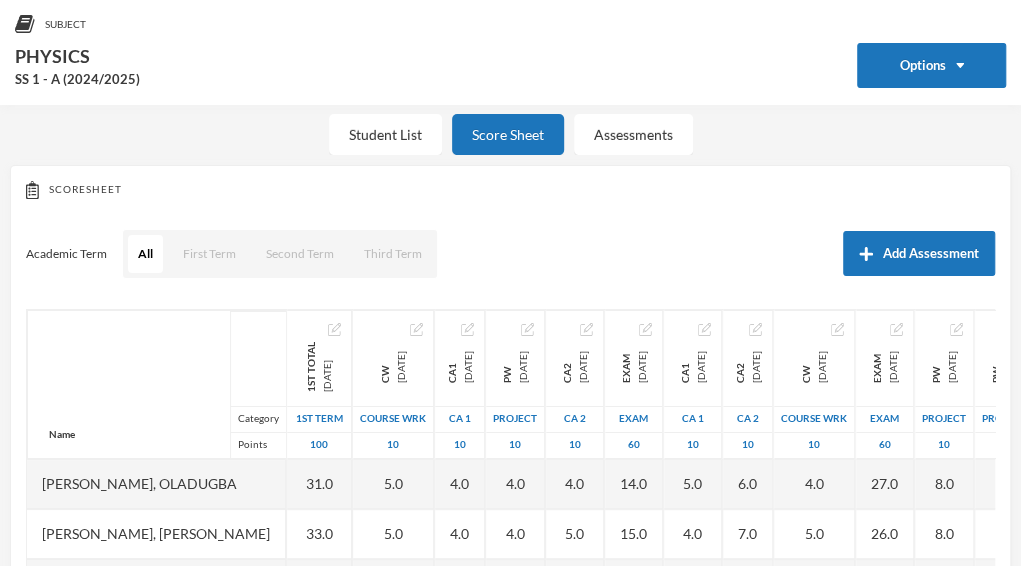 scroll, scrollTop: 226, scrollLeft: 0, axis: vertical 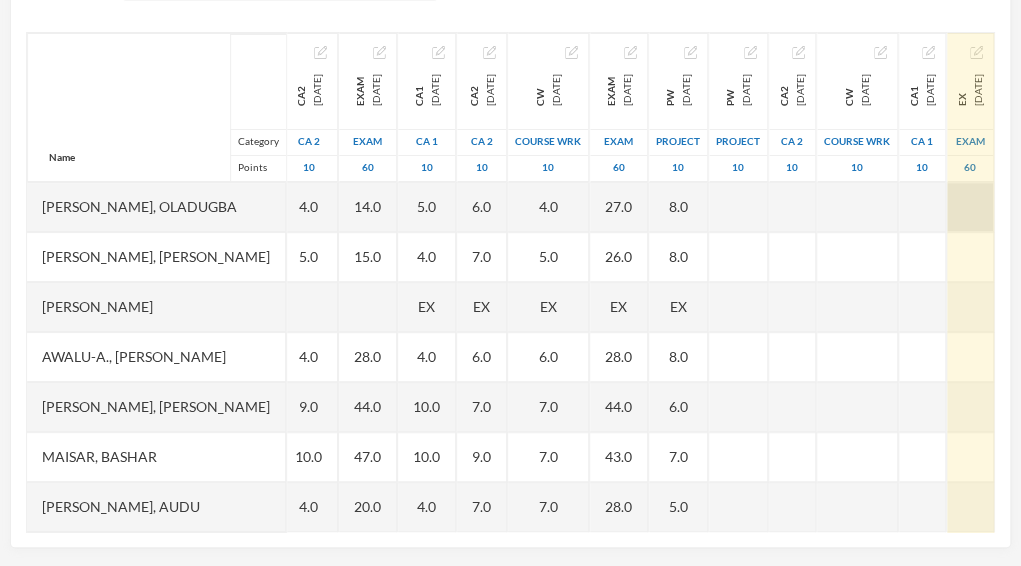 click at bounding box center [970, 207] 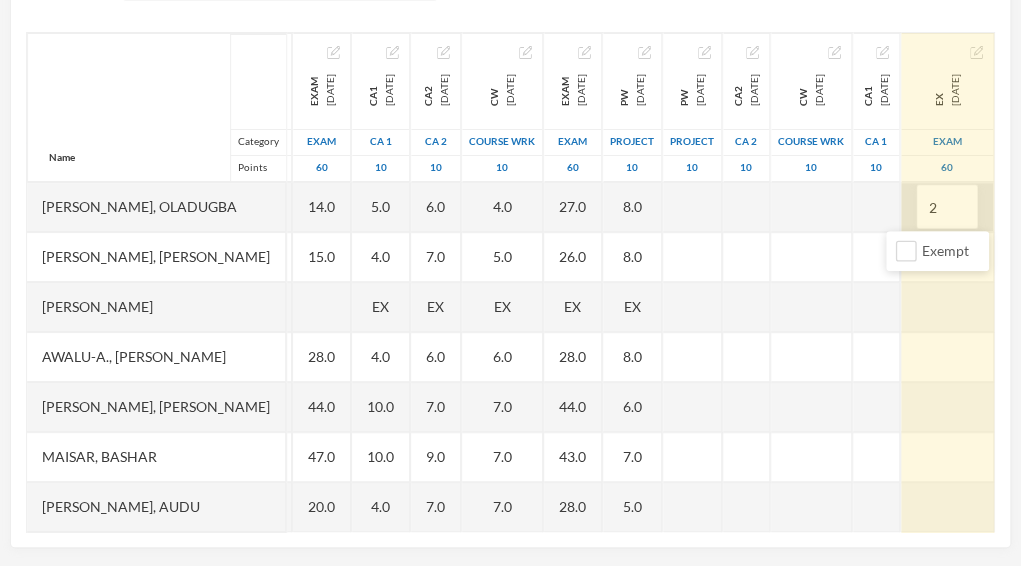 type on "22" 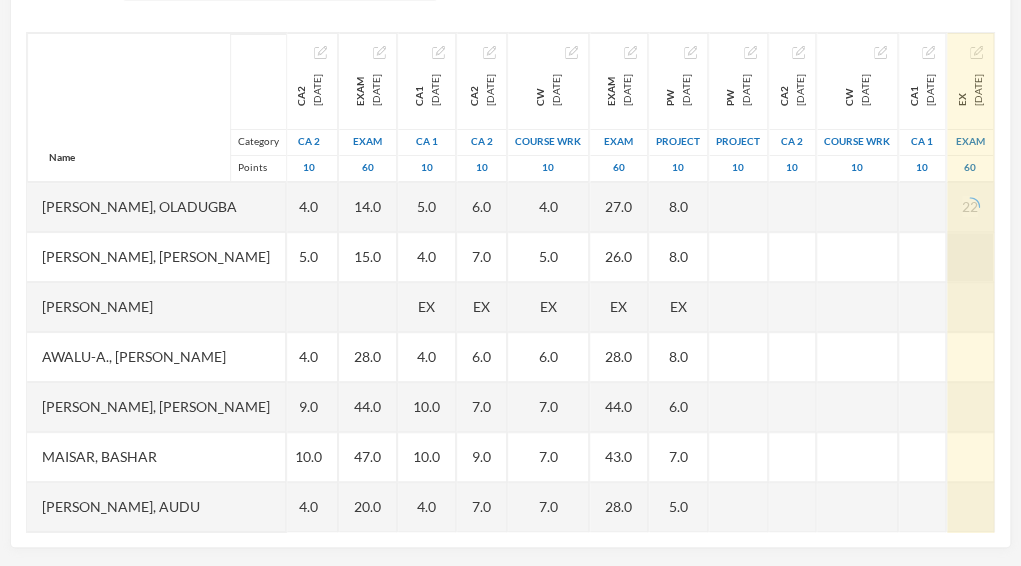 click at bounding box center (970, 257) 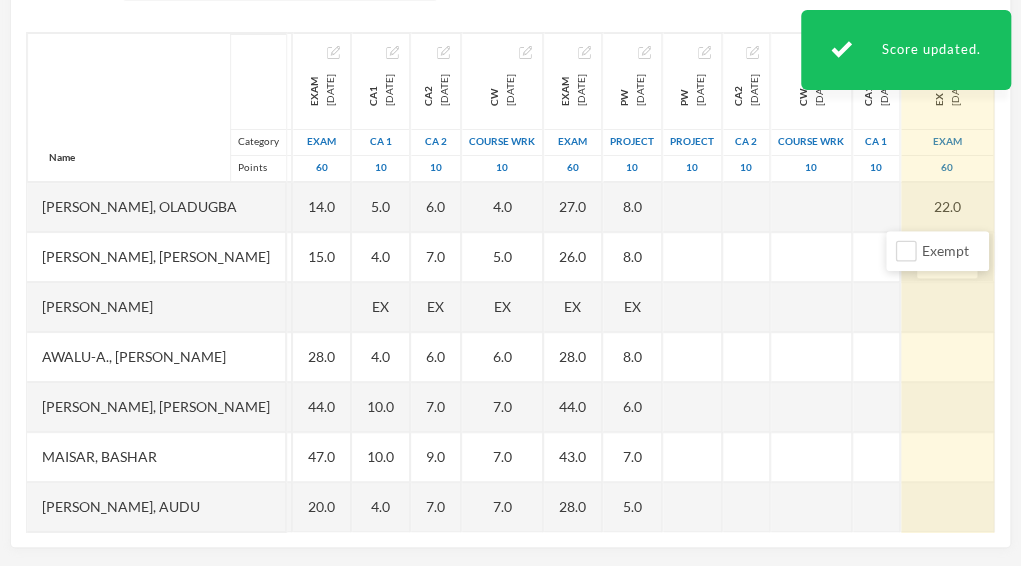 type on "24" 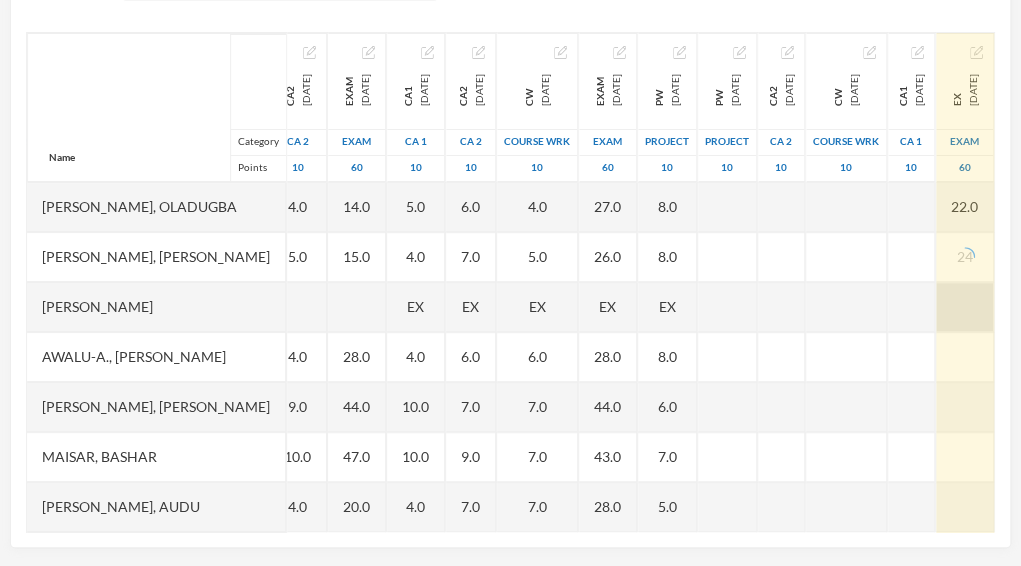 click at bounding box center [965, 307] 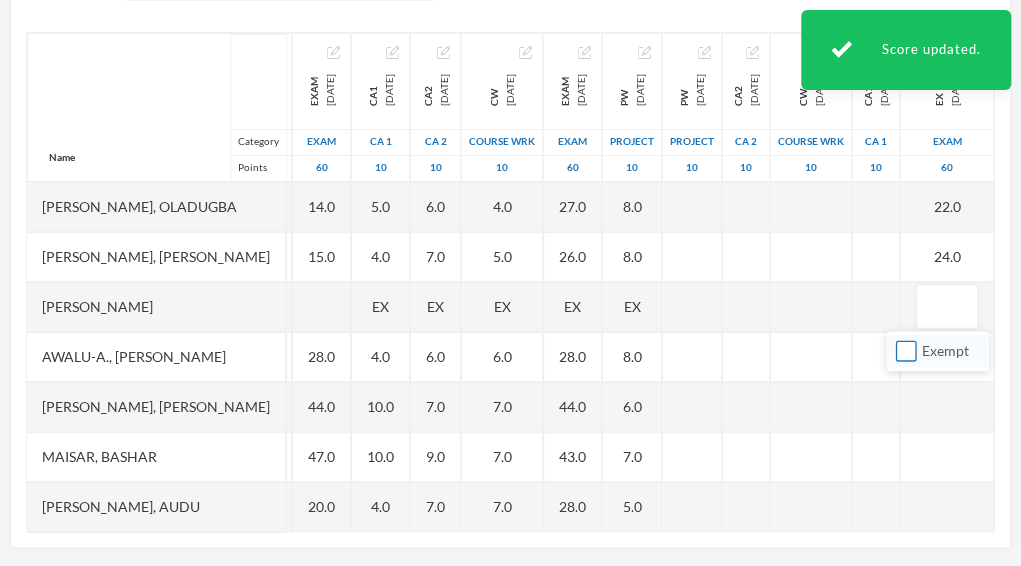click on "Exempt" at bounding box center (906, 350) 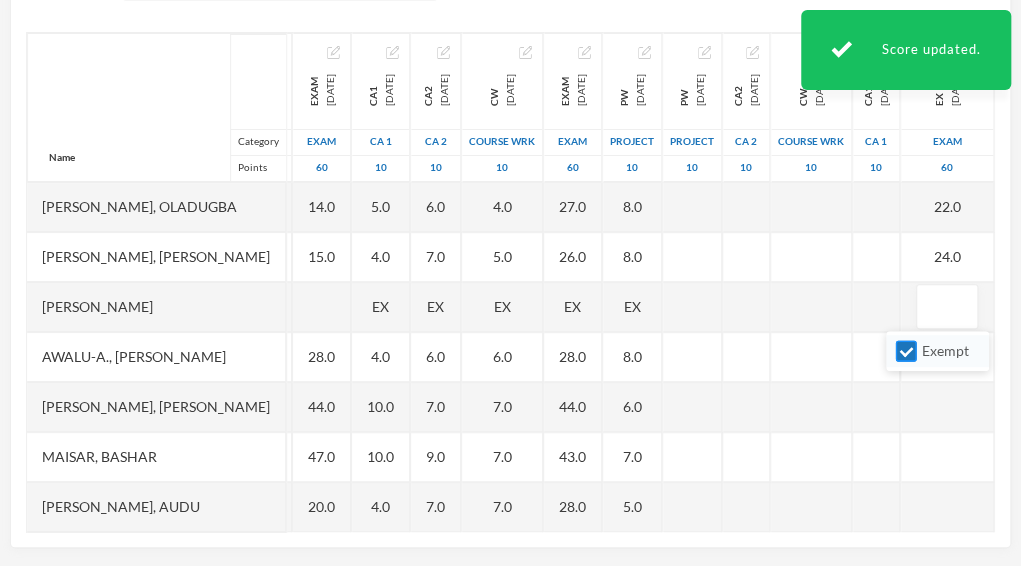 click on "Exempt" at bounding box center (906, 350) 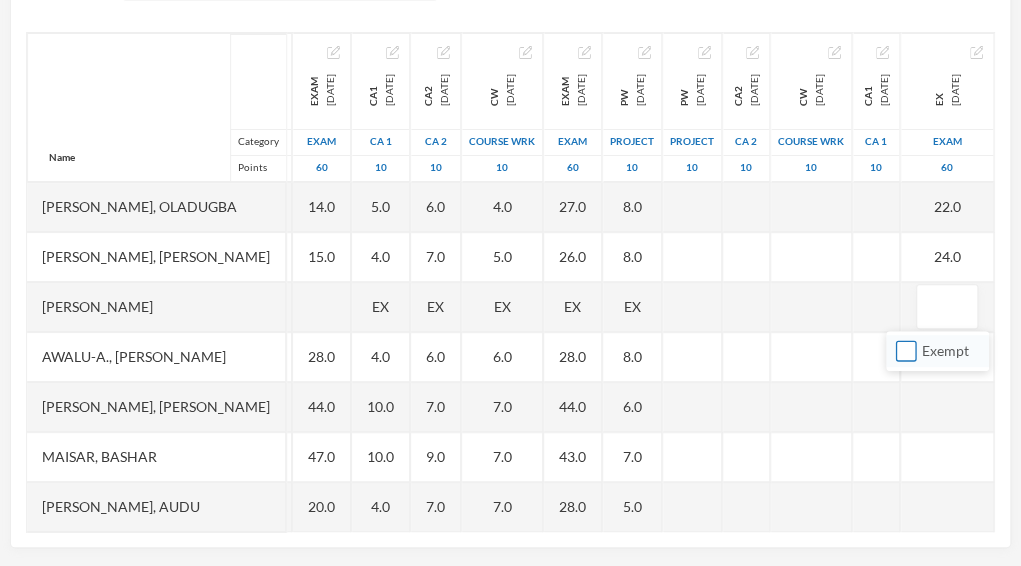 click on "Exempt" at bounding box center (906, 350) 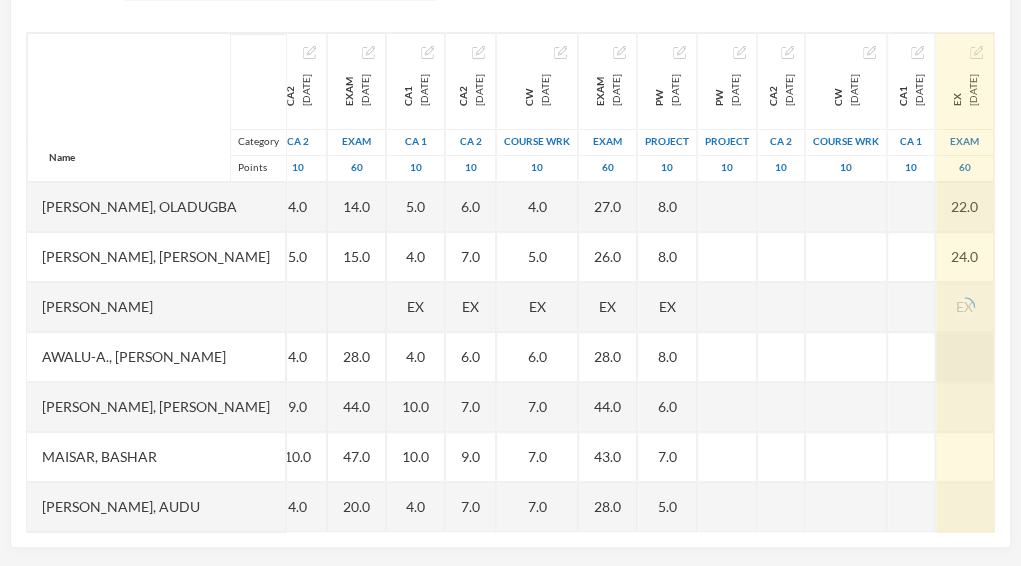 click at bounding box center (965, 357) 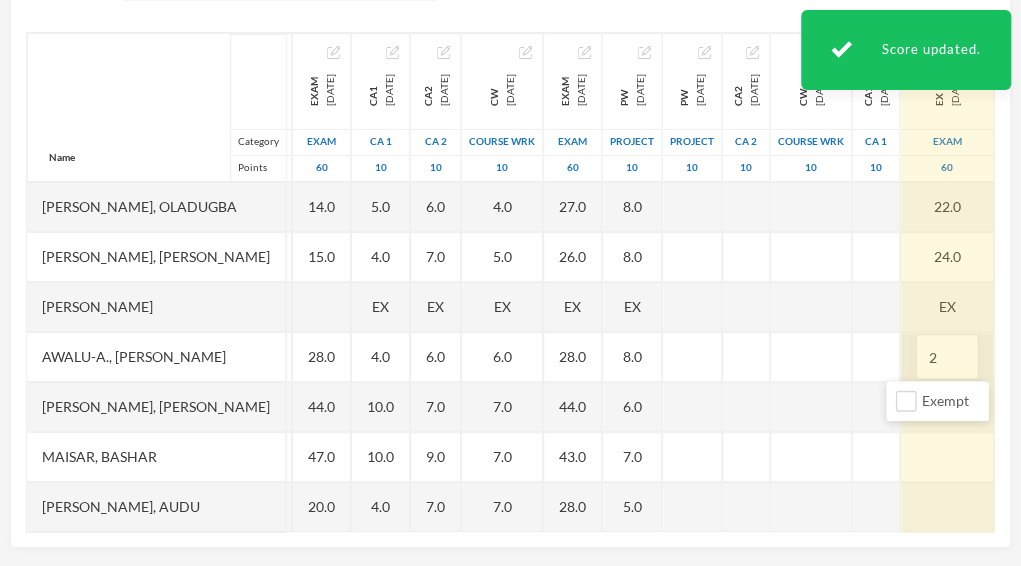 type on "21" 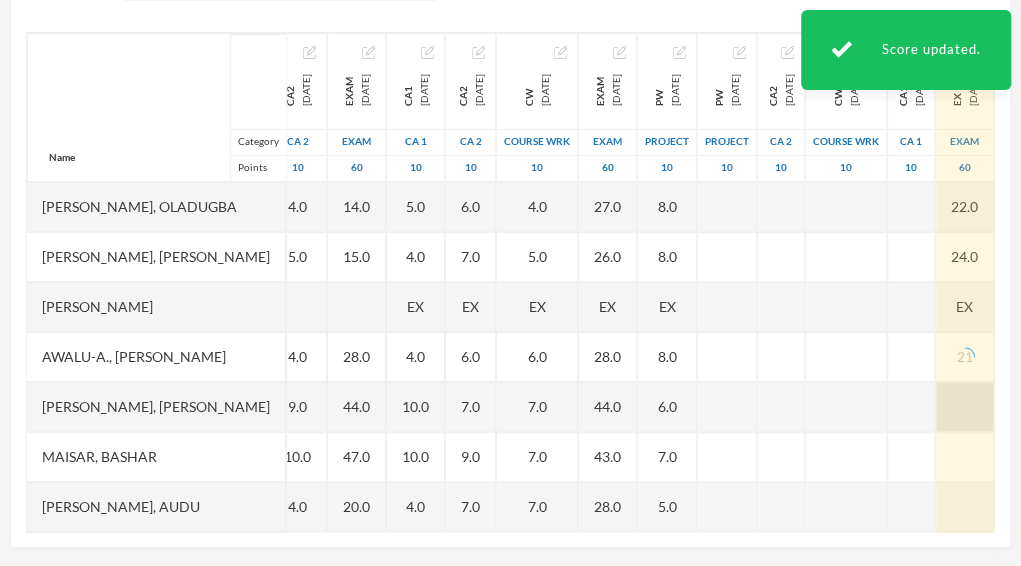 click at bounding box center (965, 407) 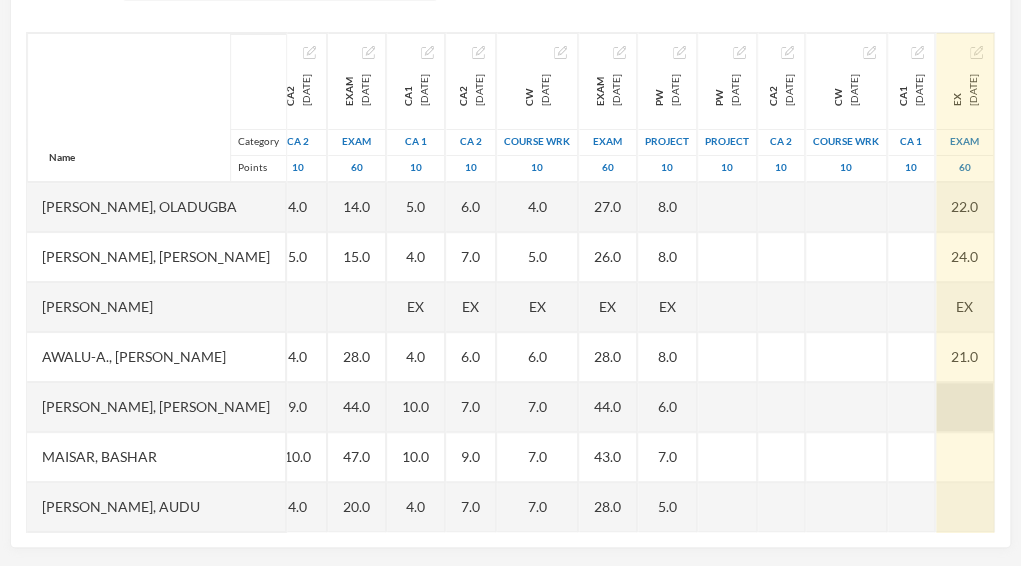 click at bounding box center [965, 407] 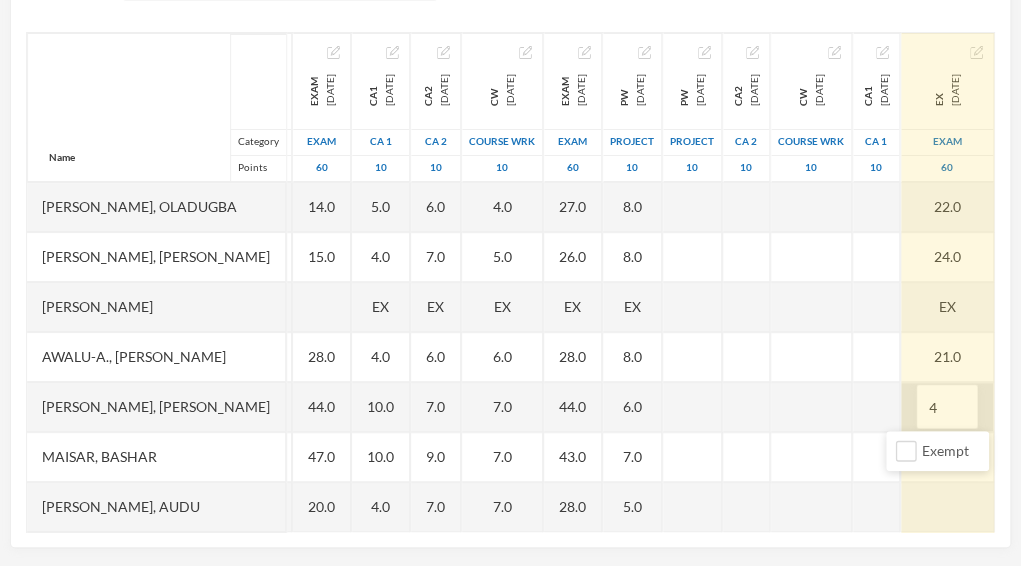 type on "40" 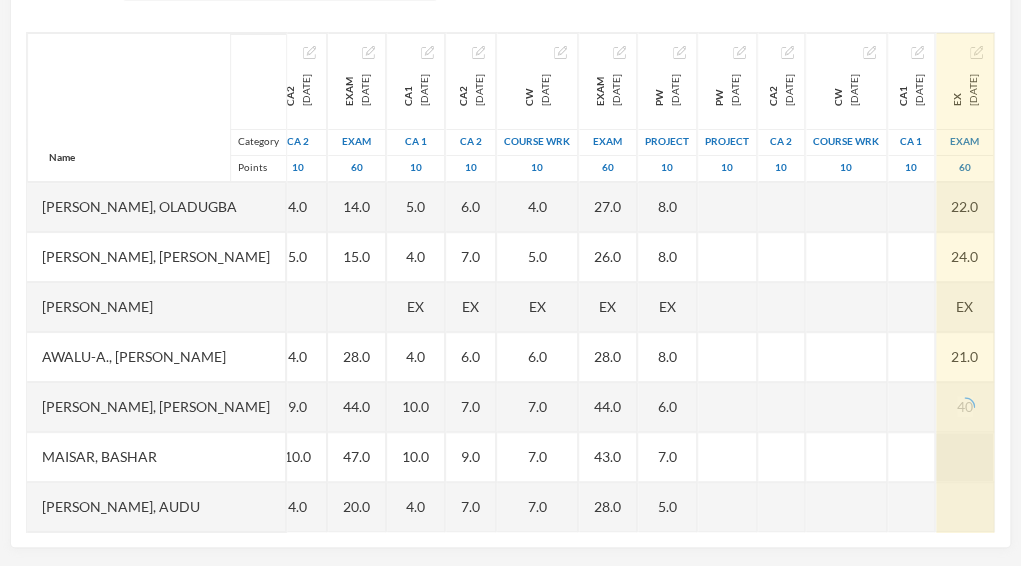 click at bounding box center [965, 457] 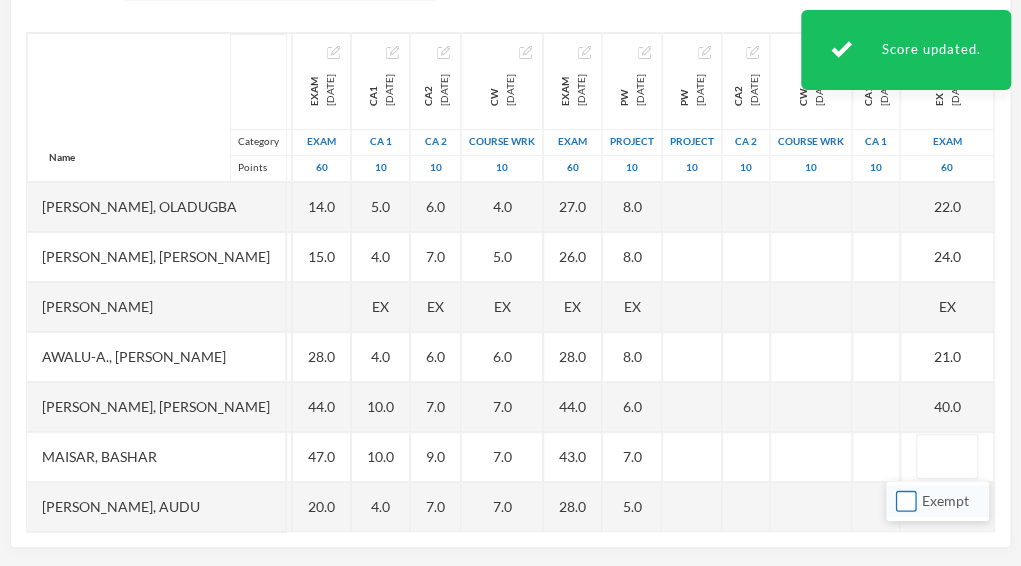 click on "Exempt" at bounding box center [945, 500] 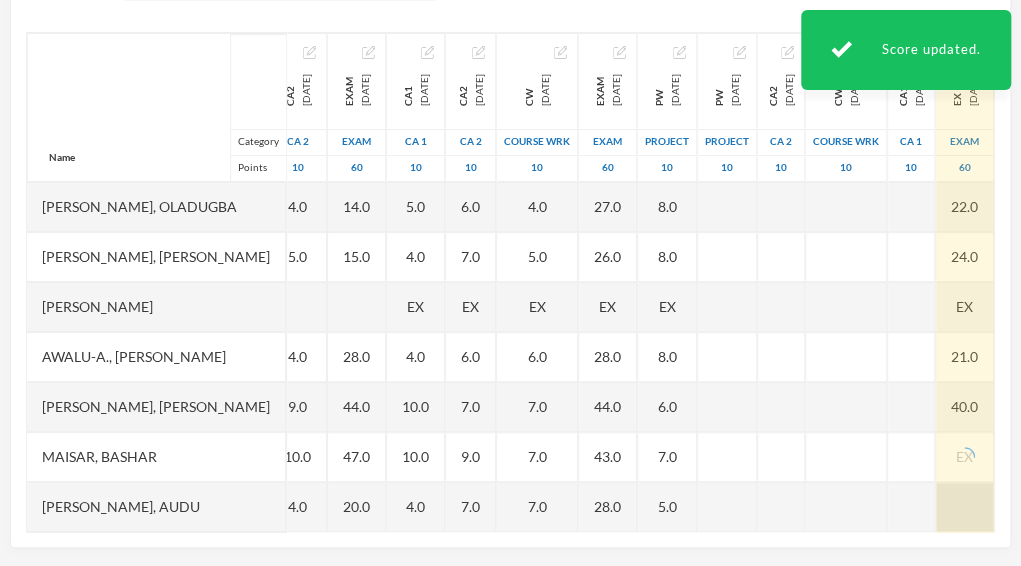 click at bounding box center (965, 507) 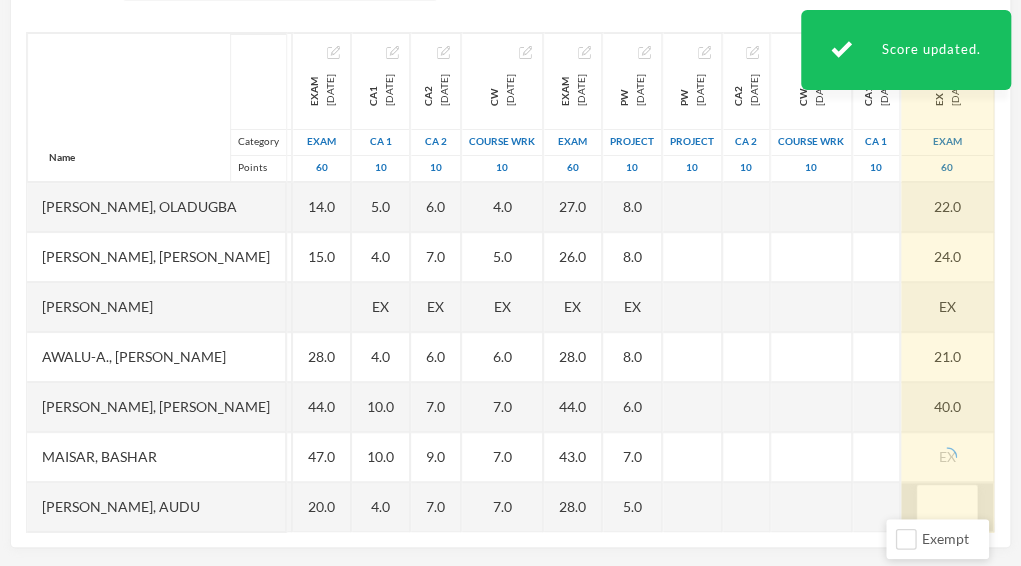 scroll, scrollTop: 12, scrollLeft: 404, axis: both 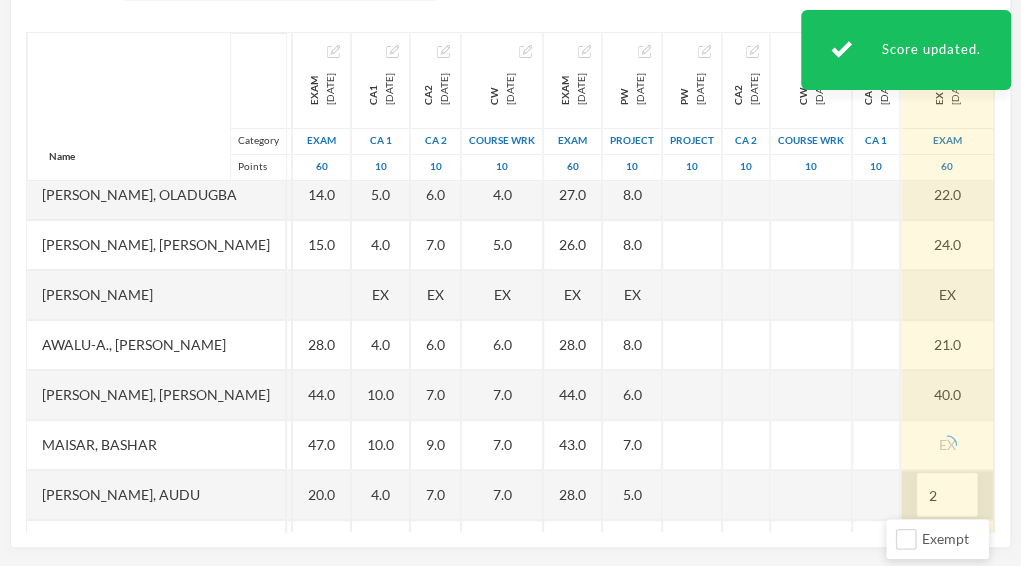 type on "23" 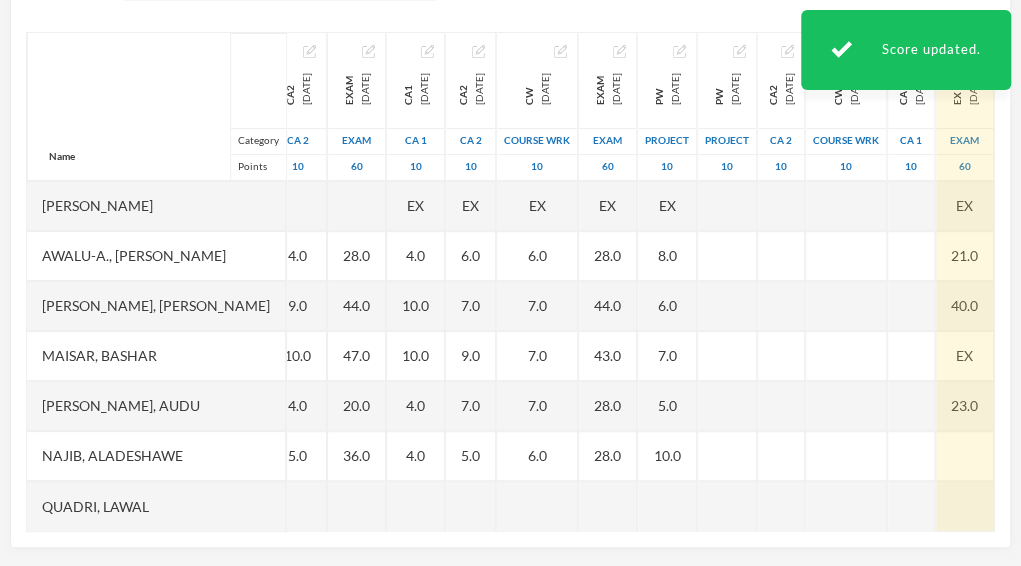 scroll, scrollTop: 115, scrollLeft: 404, axis: both 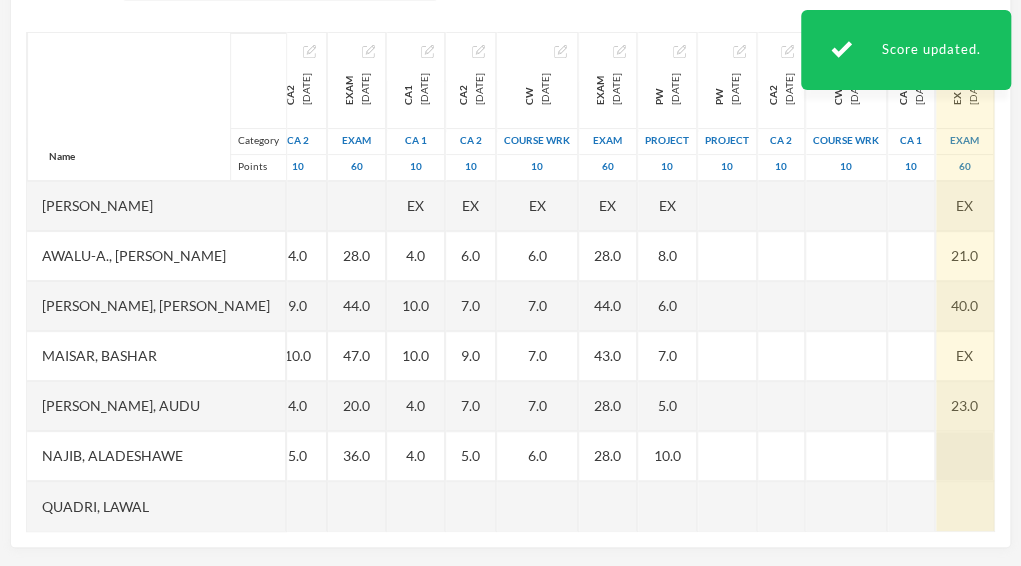 click at bounding box center (965, 456) 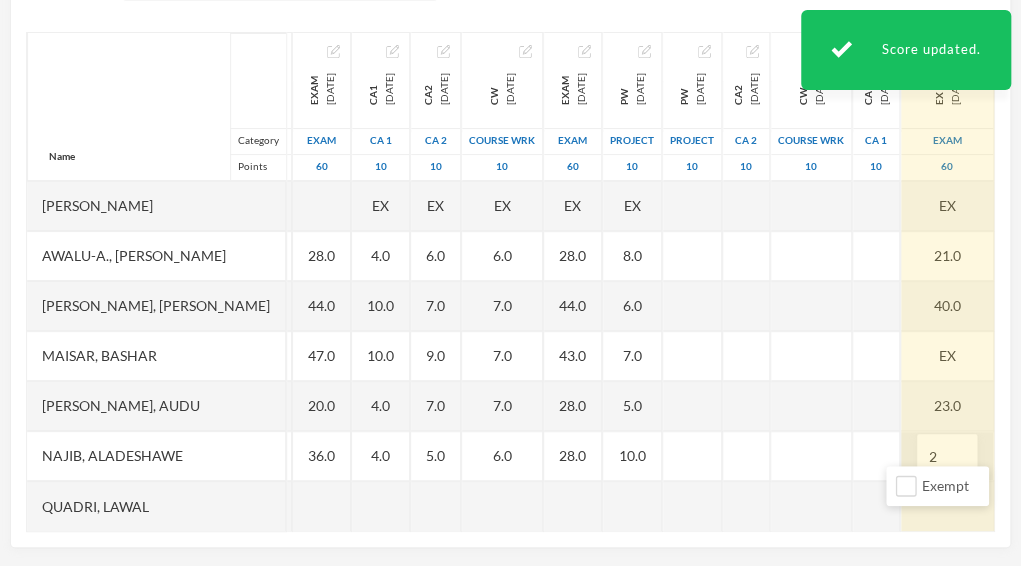 type on "23" 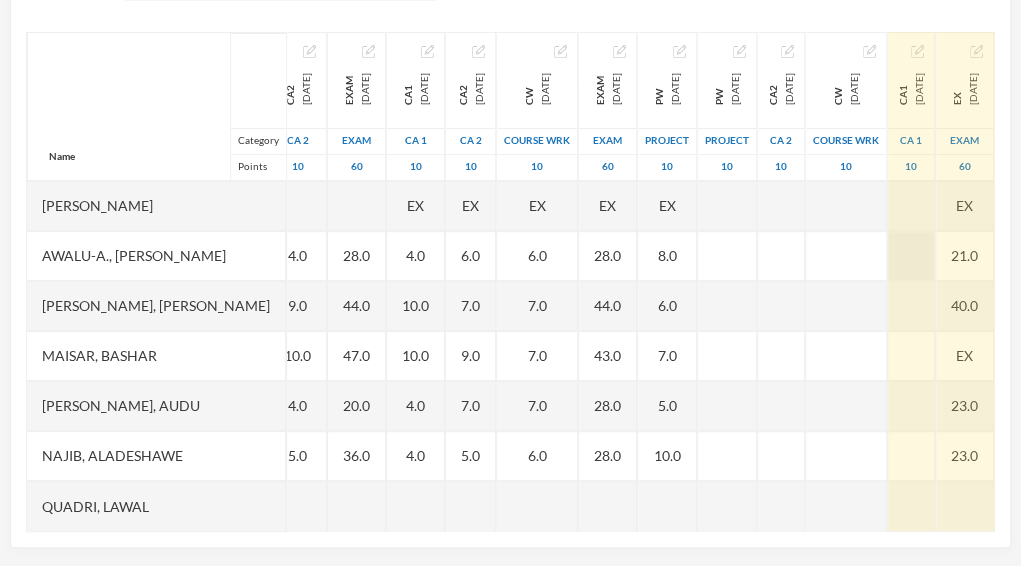 click at bounding box center [911, 256] 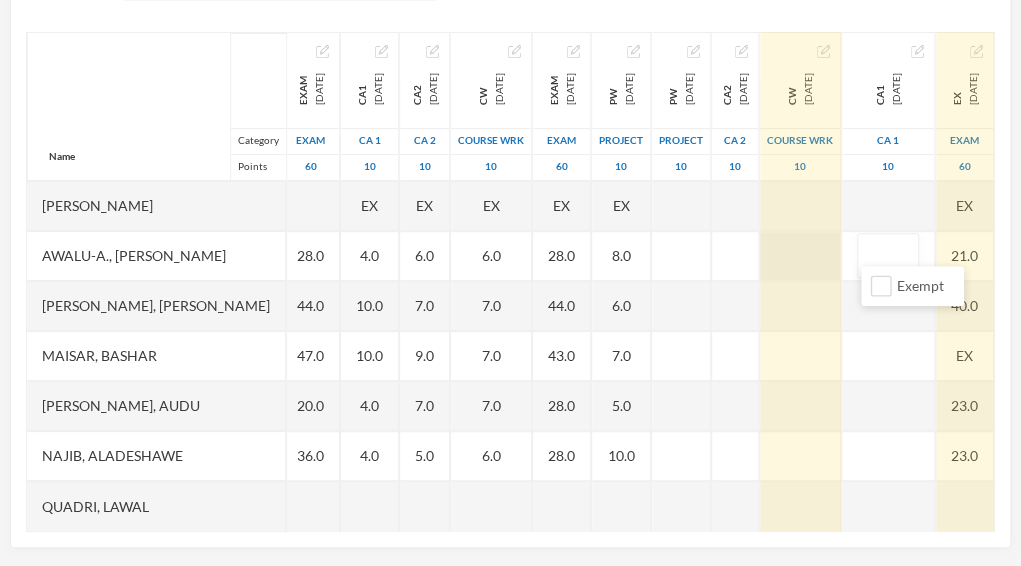 click at bounding box center [800, 256] 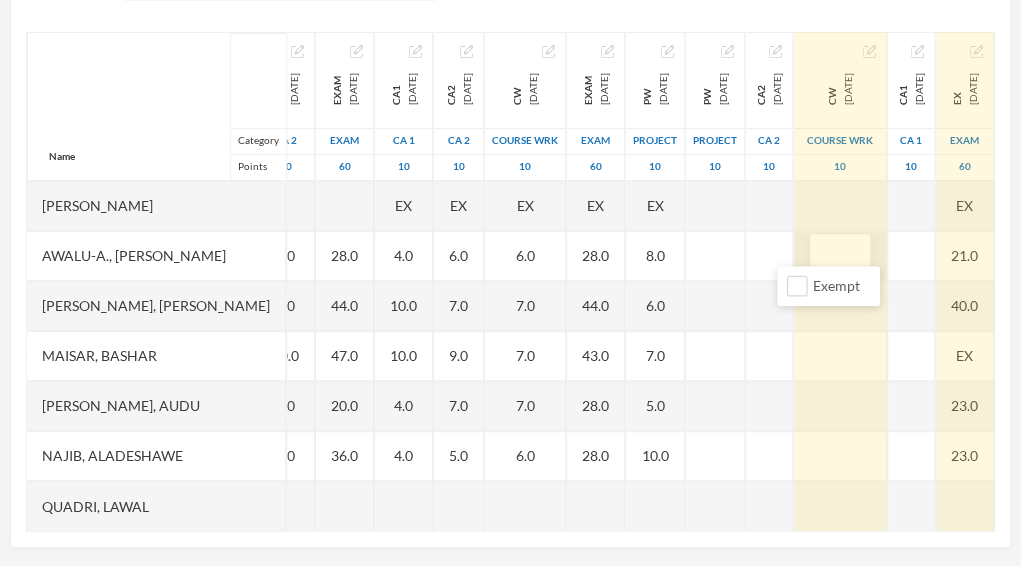 type on "5" 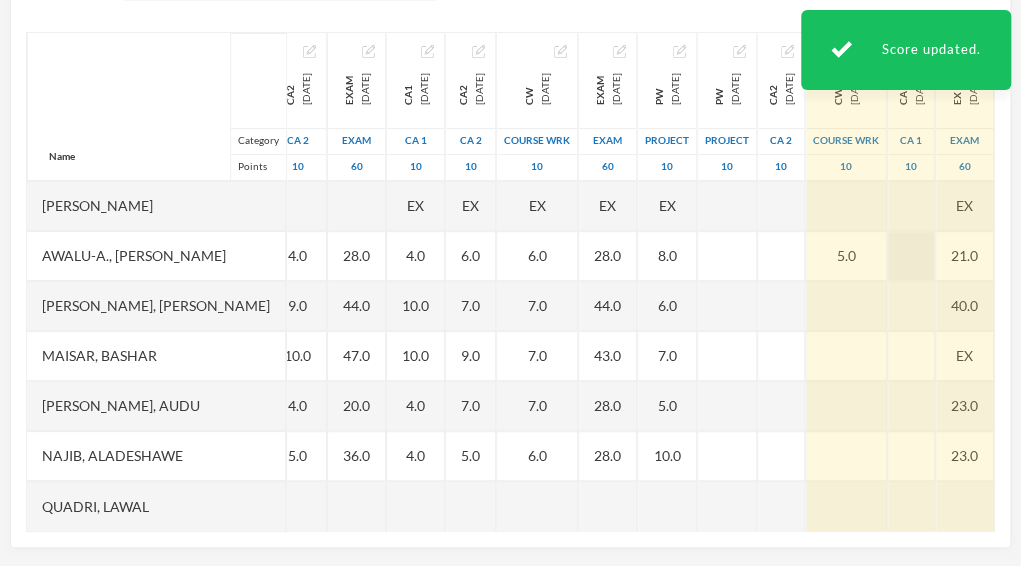click at bounding box center (911, 256) 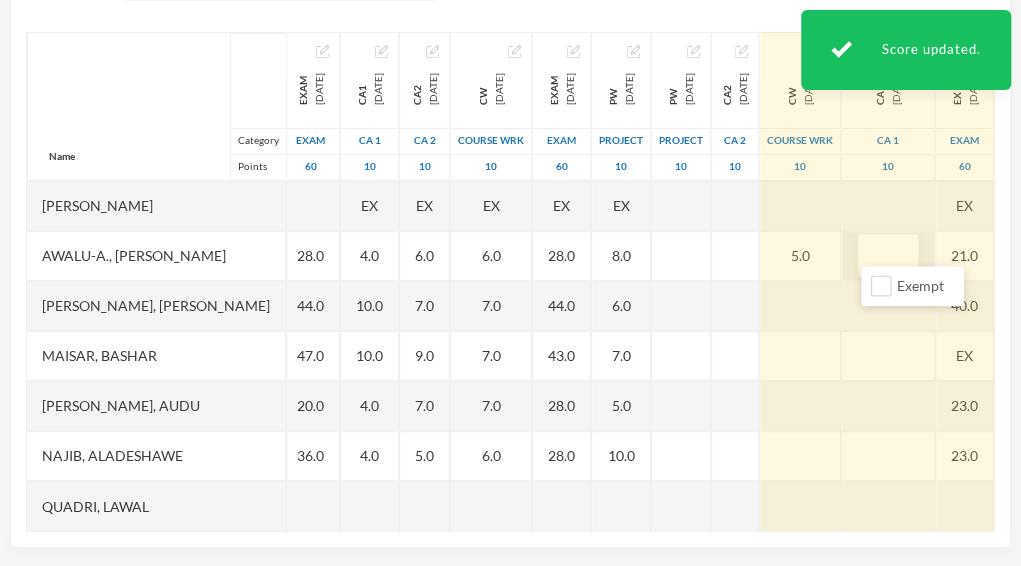 type on "9" 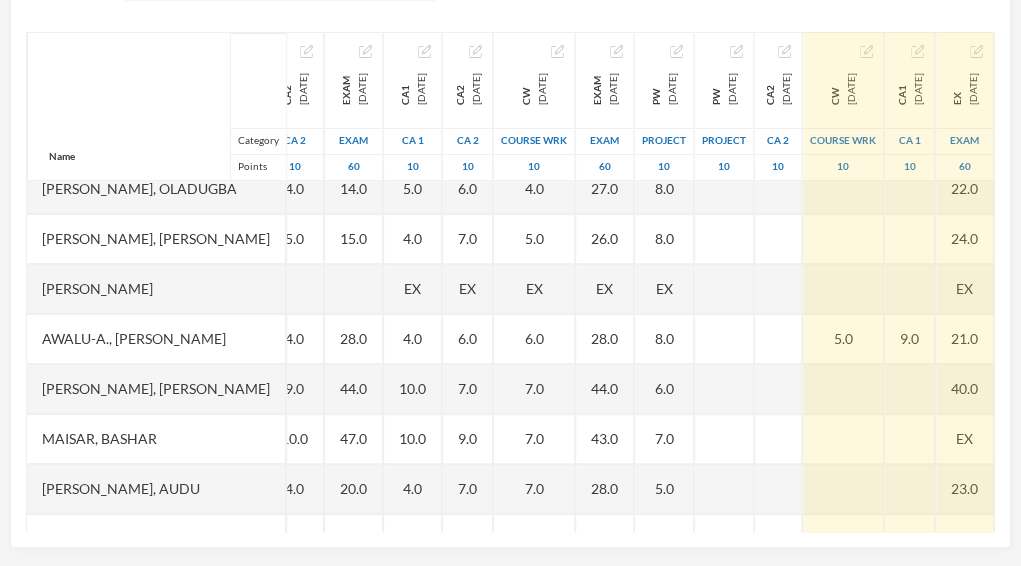 scroll, scrollTop: 0, scrollLeft: 404, axis: horizontal 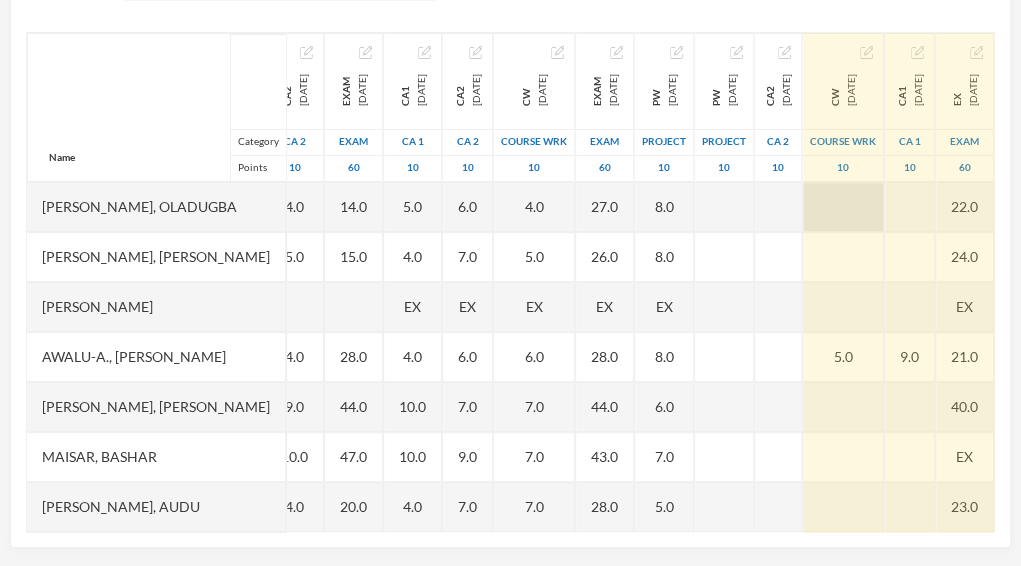 click at bounding box center [843, 207] 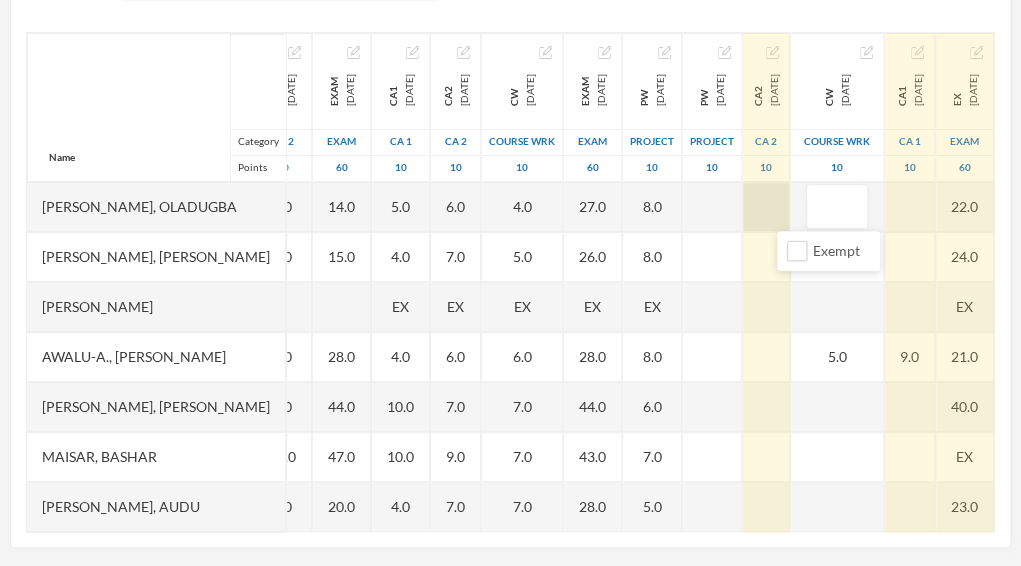 drag, startPoint x: 800, startPoint y: 208, endPoint x: 713, endPoint y: 195, distance: 87.965904 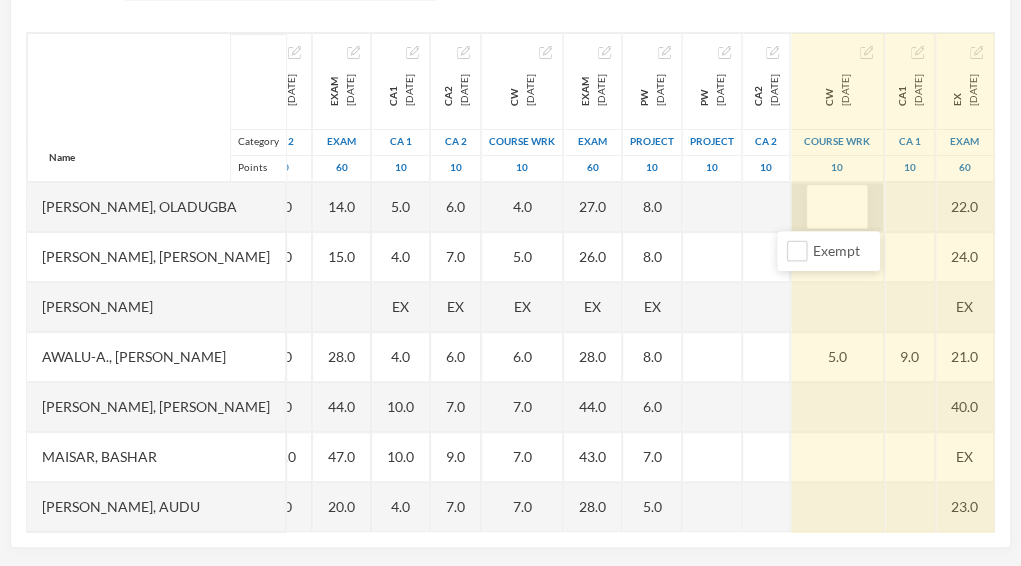 type on "5" 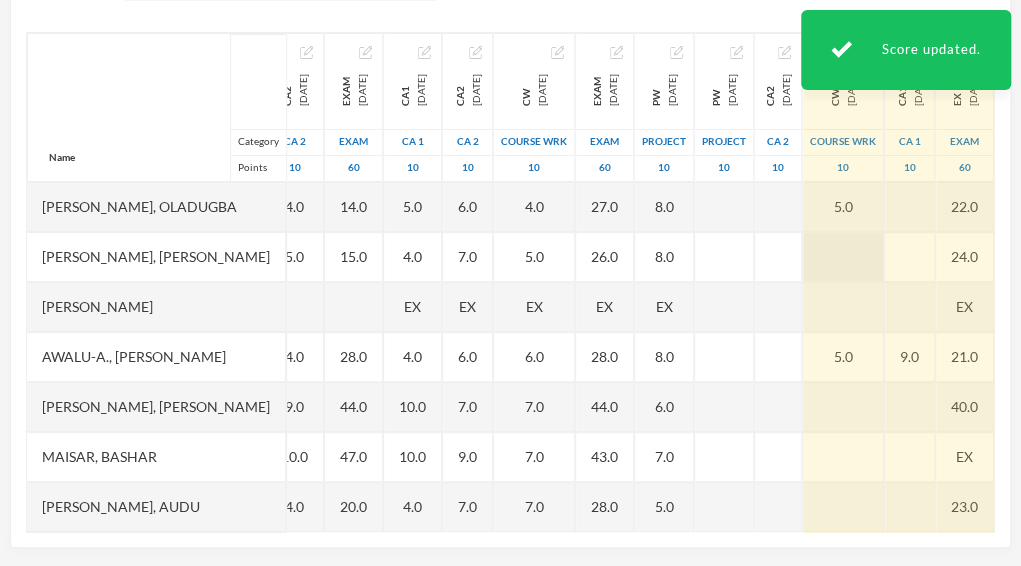 click at bounding box center [843, 257] 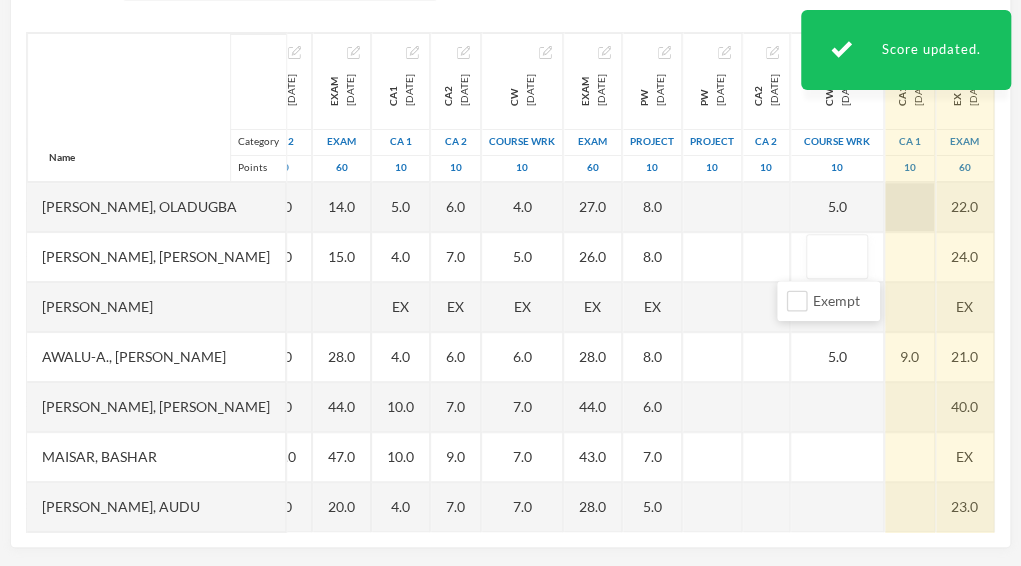 click at bounding box center (910, 207) 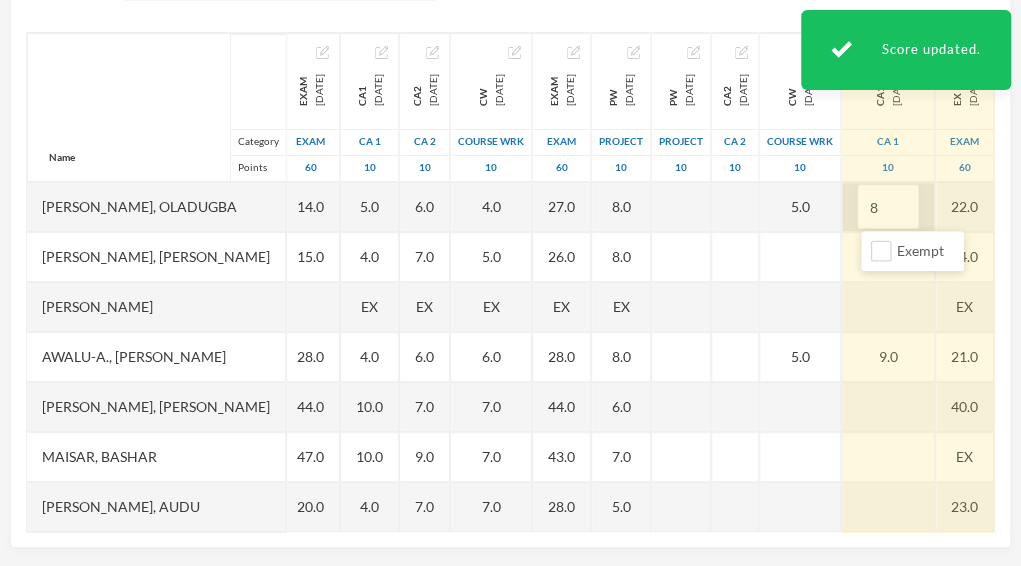 type on "8" 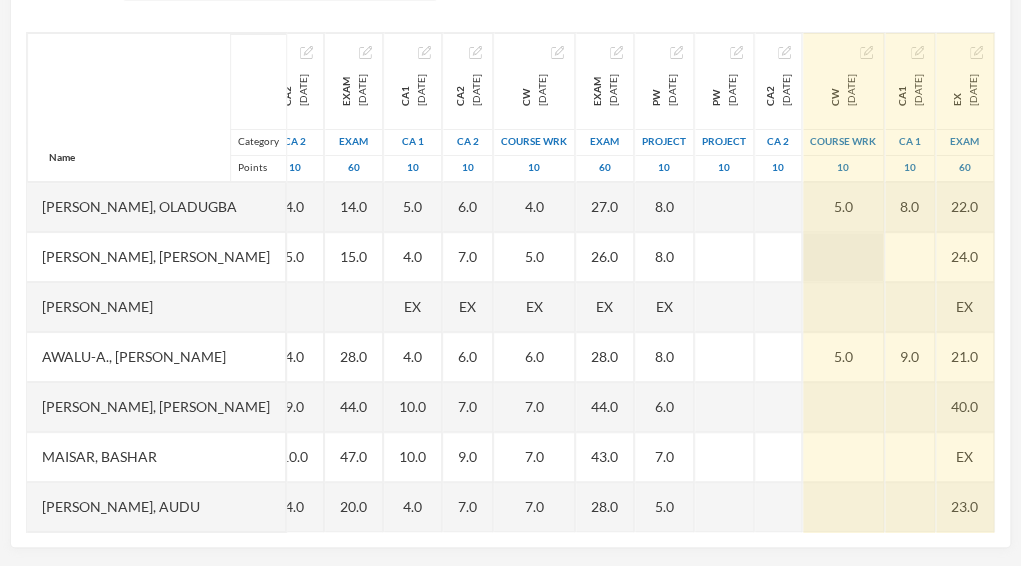 click at bounding box center (843, 257) 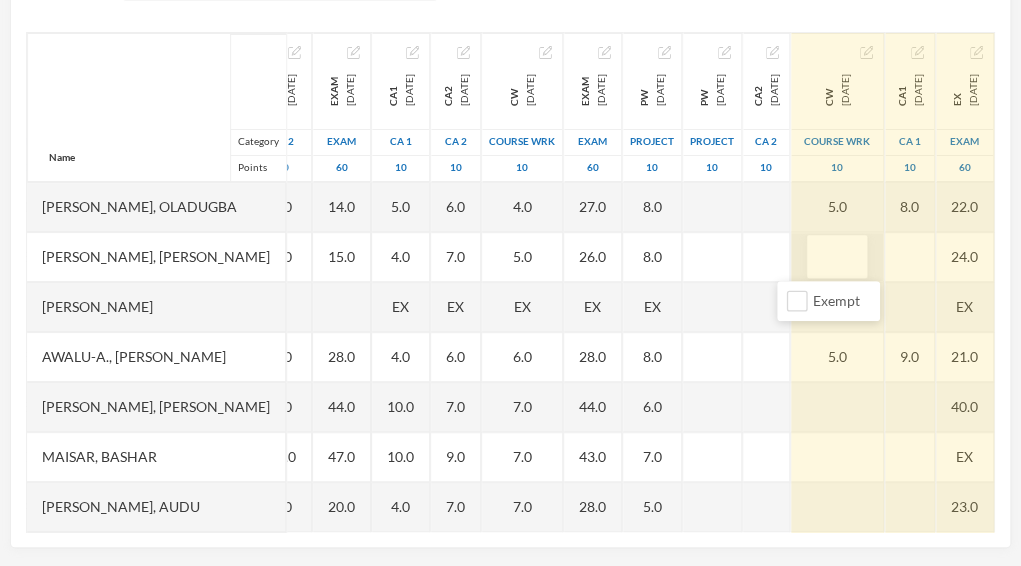 type on "5" 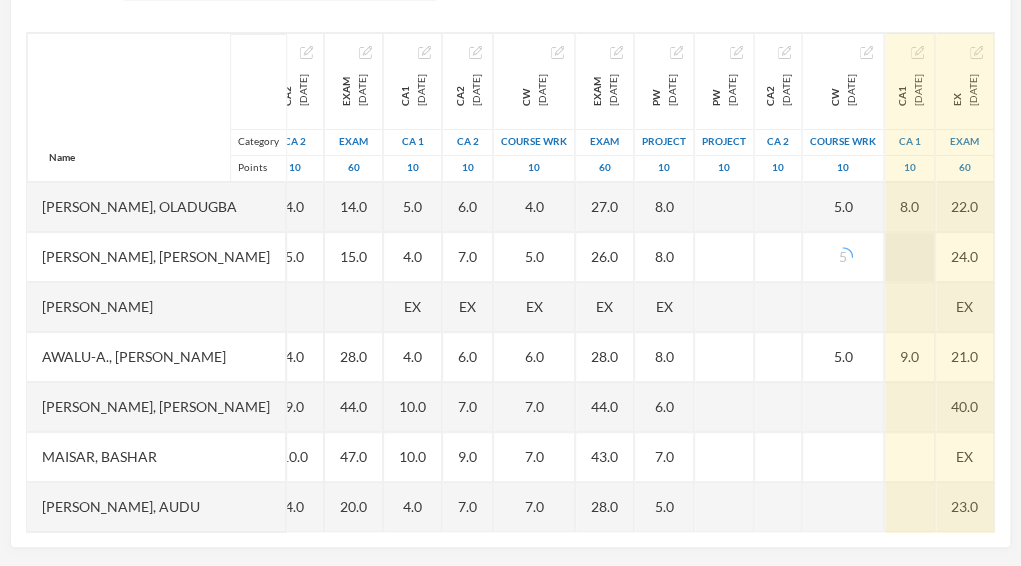 click at bounding box center [910, 257] 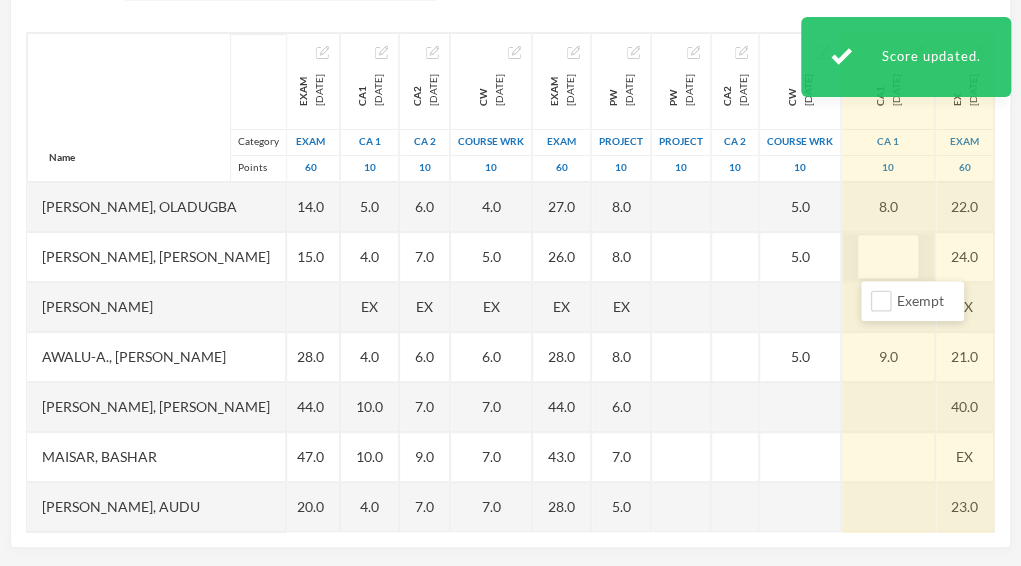 type on "9" 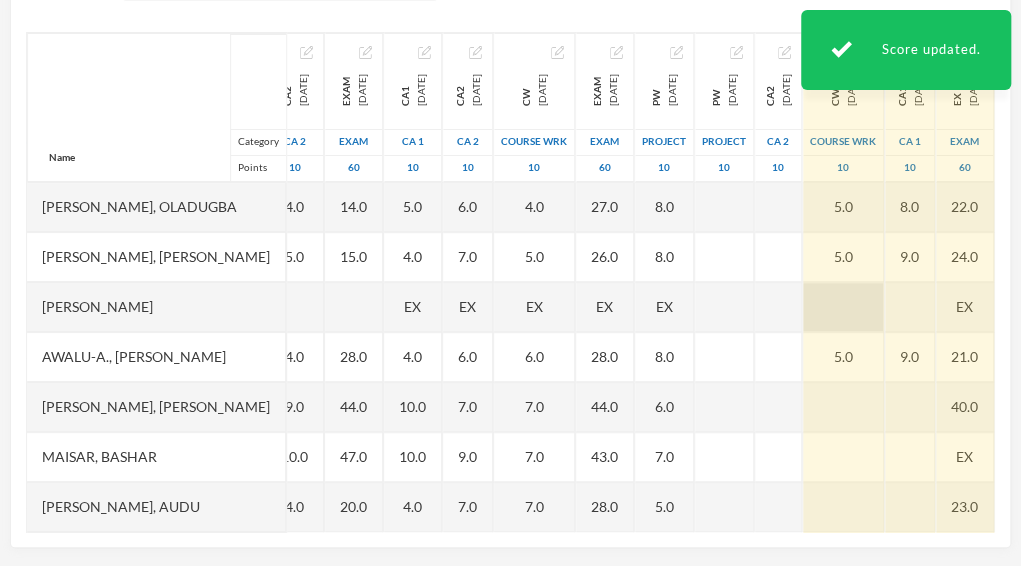 click at bounding box center [843, 307] 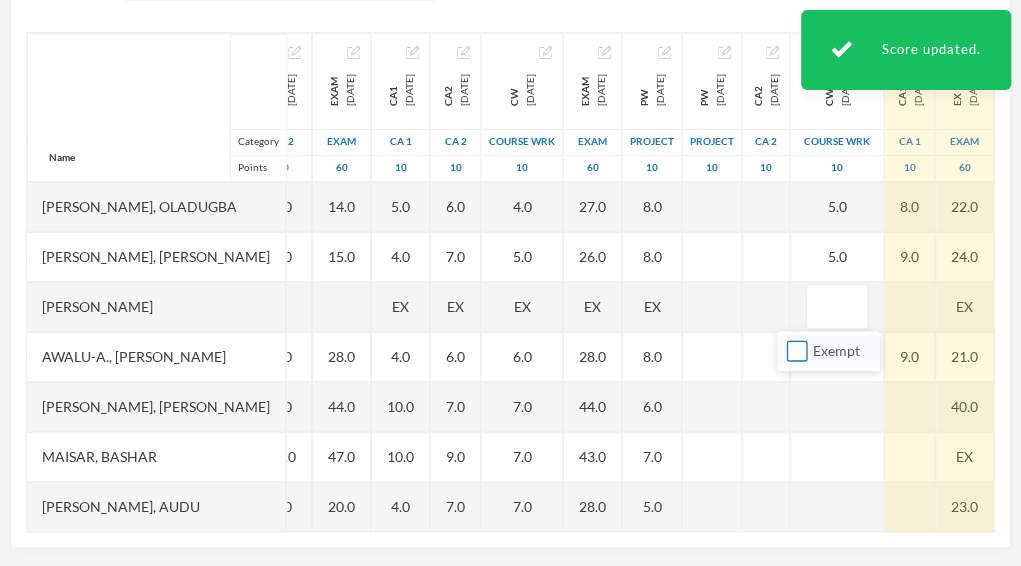 click on "Exempt" at bounding box center (797, 350) 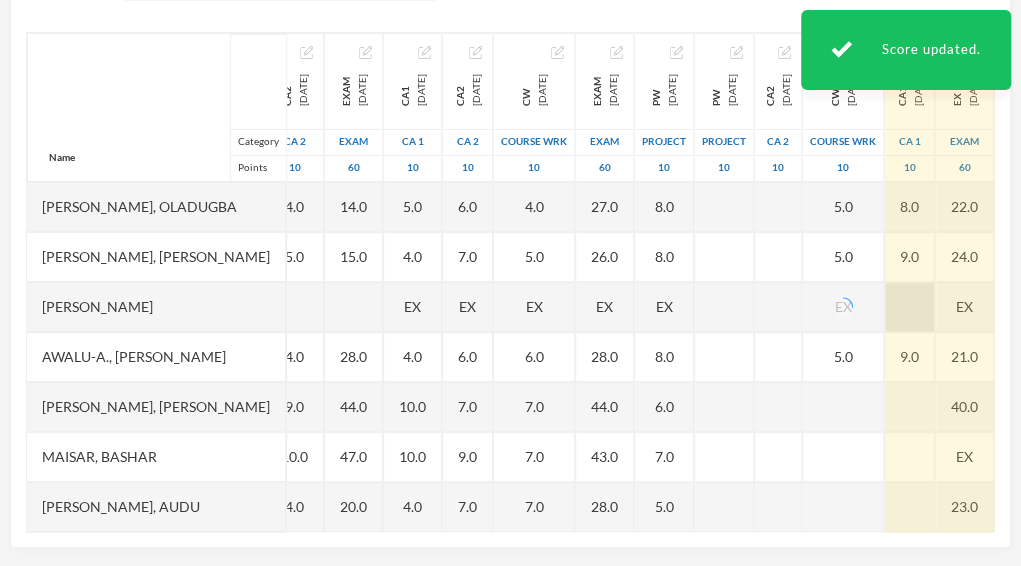 click at bounding box center [910, 307] 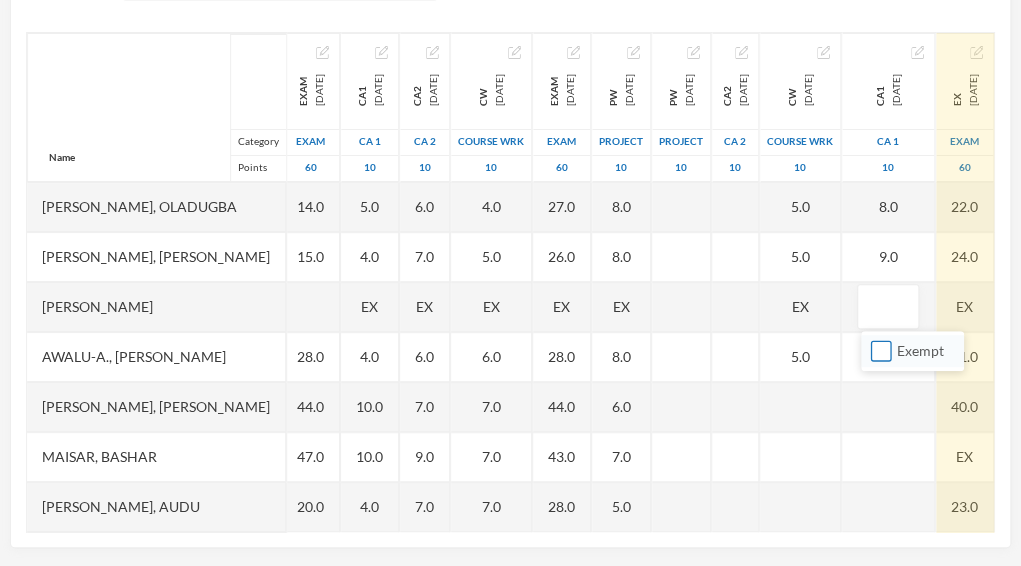 click on "Exempt" at bounding box center (881, 350) 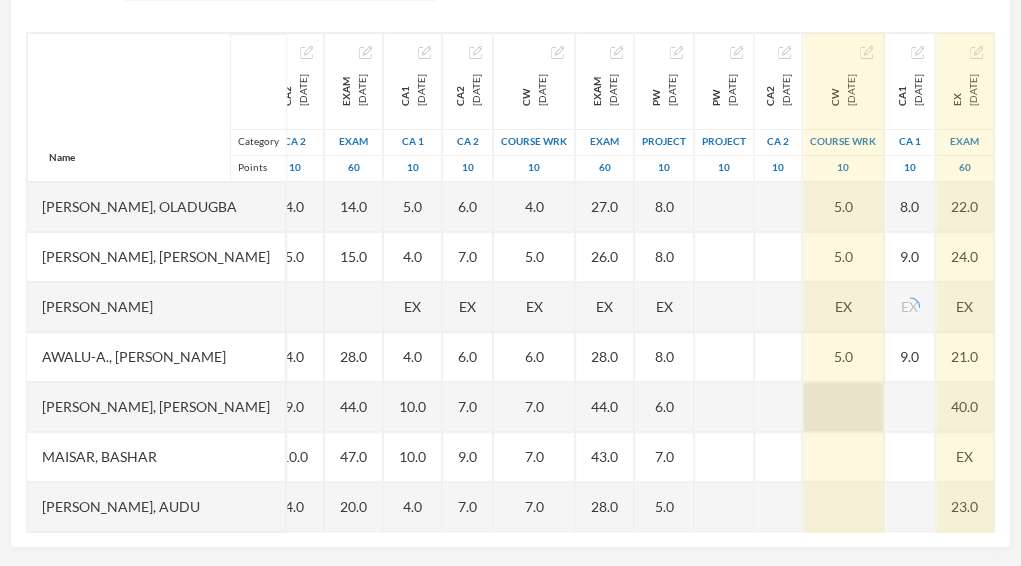 click at bounding box center [843, 407] 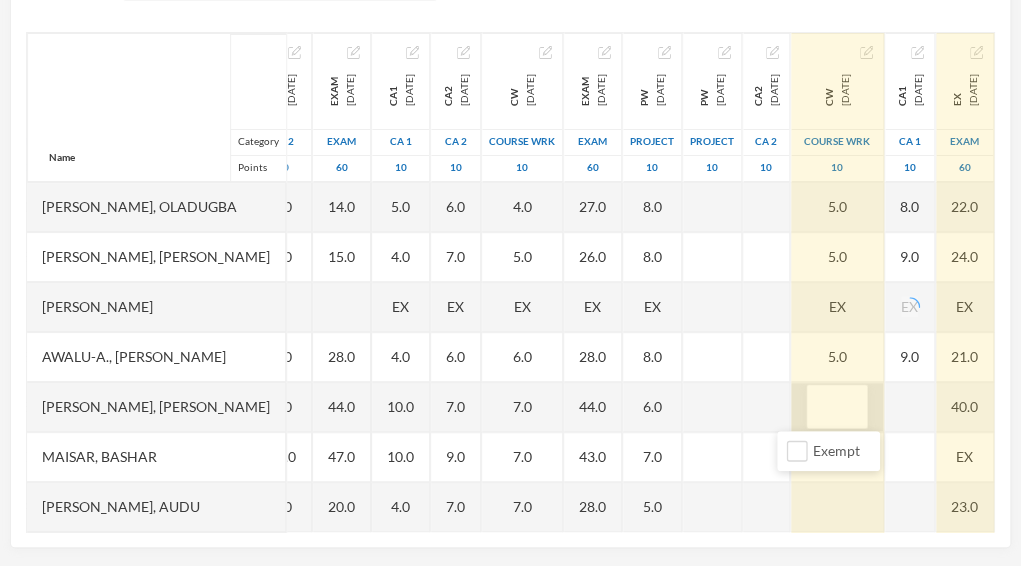 type on "5" 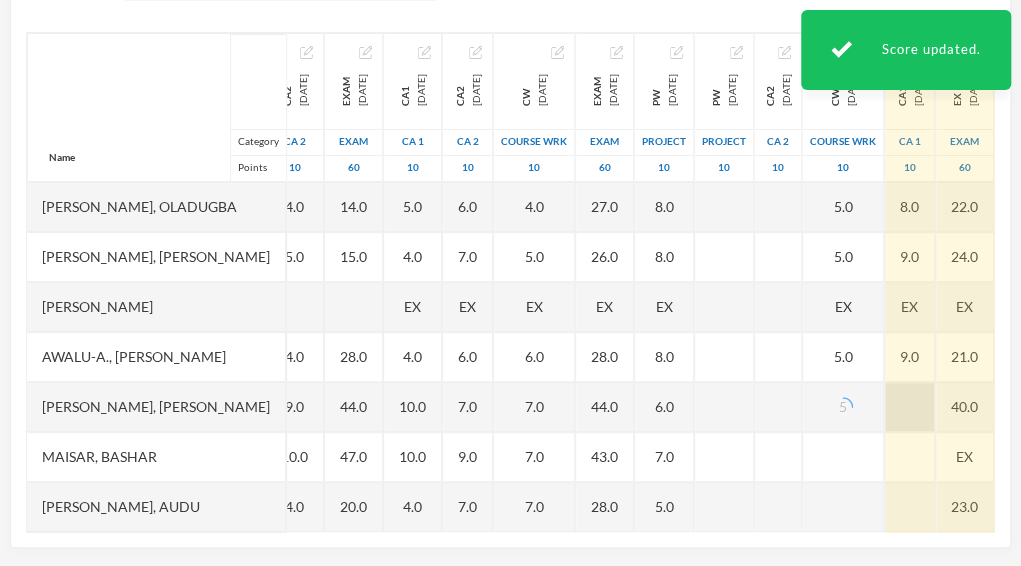 click at bounding box center (910, 407) 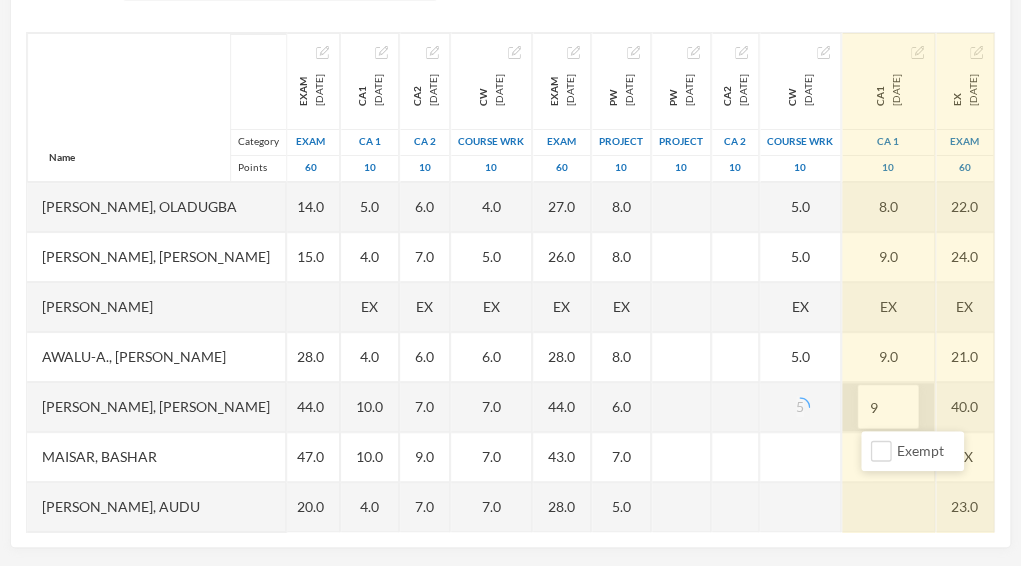 type on "9" 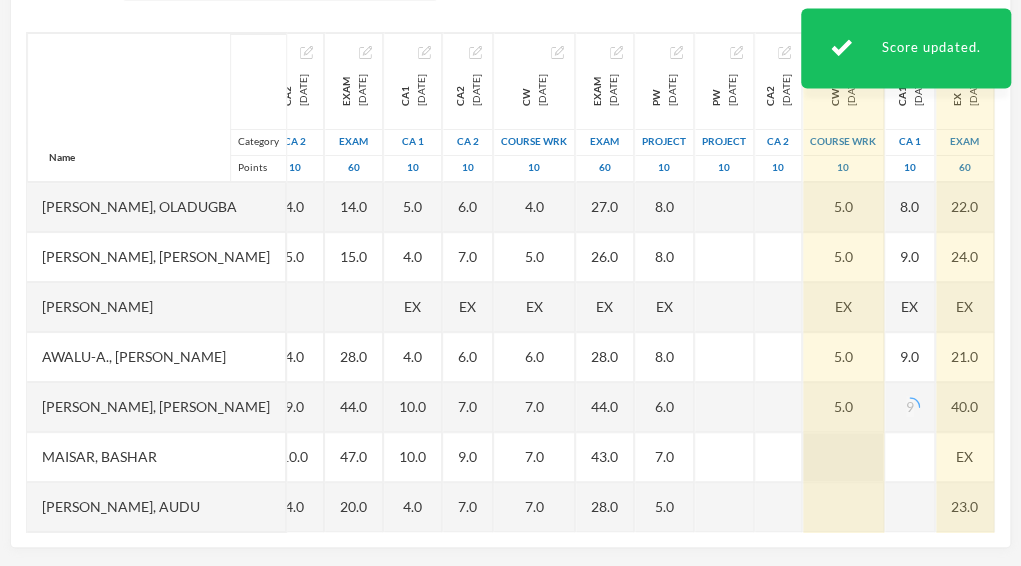 click at bounding box center [843, 457] 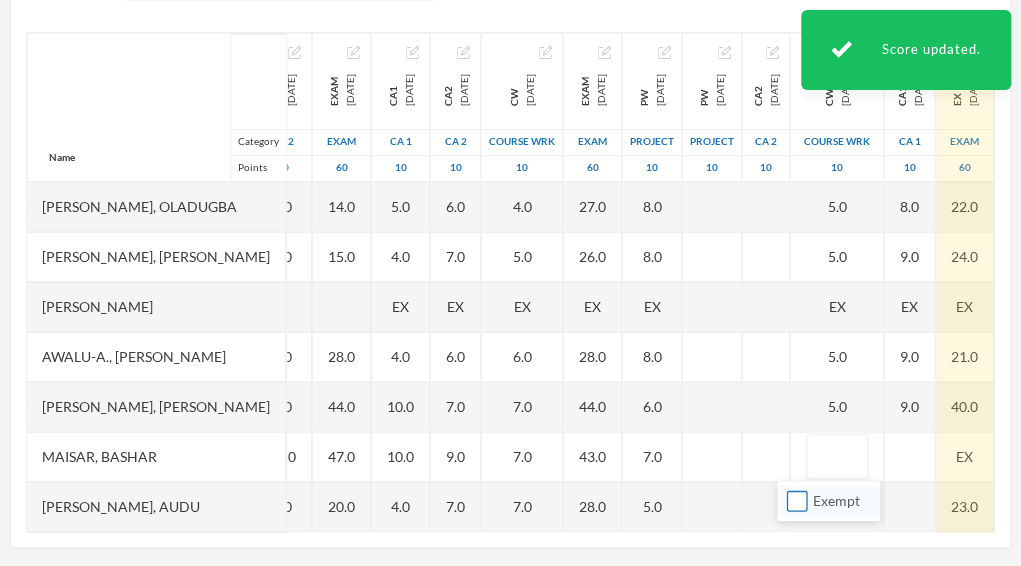 click on "Exempt" at bounding box center (797, 500) 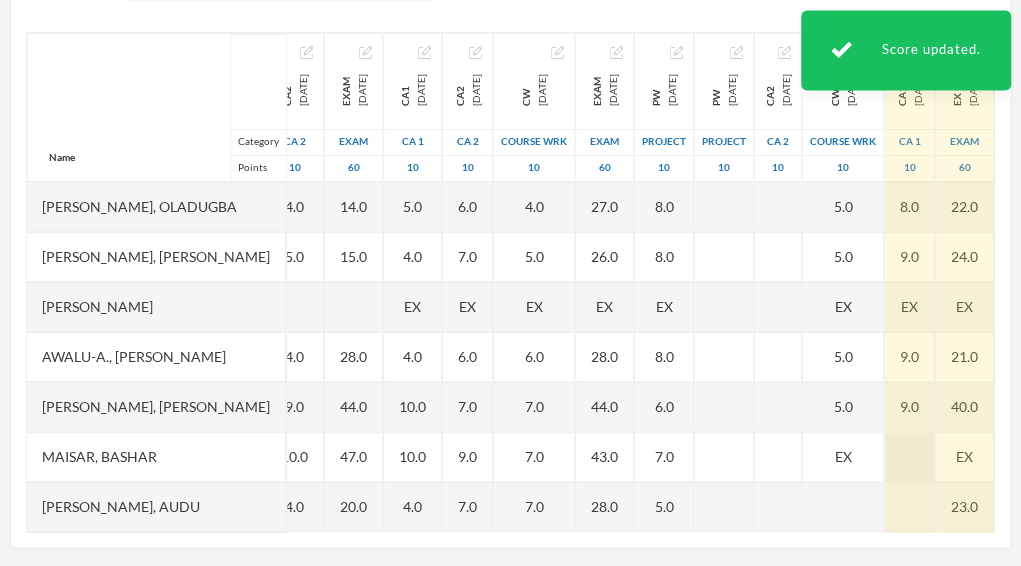 click at bounding box center [910, 457] 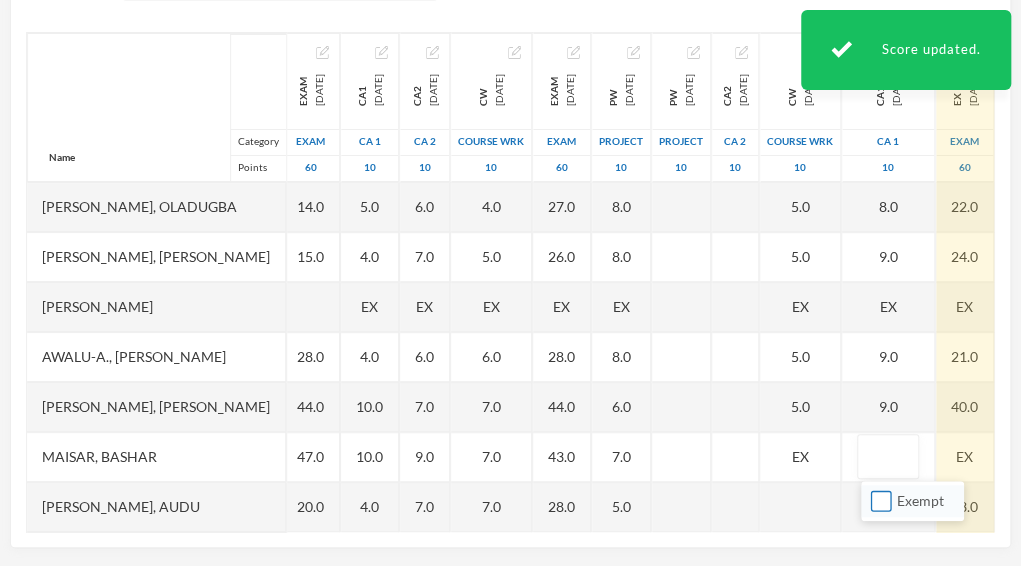 click on "Exempt" at bounding box center [881, 500] 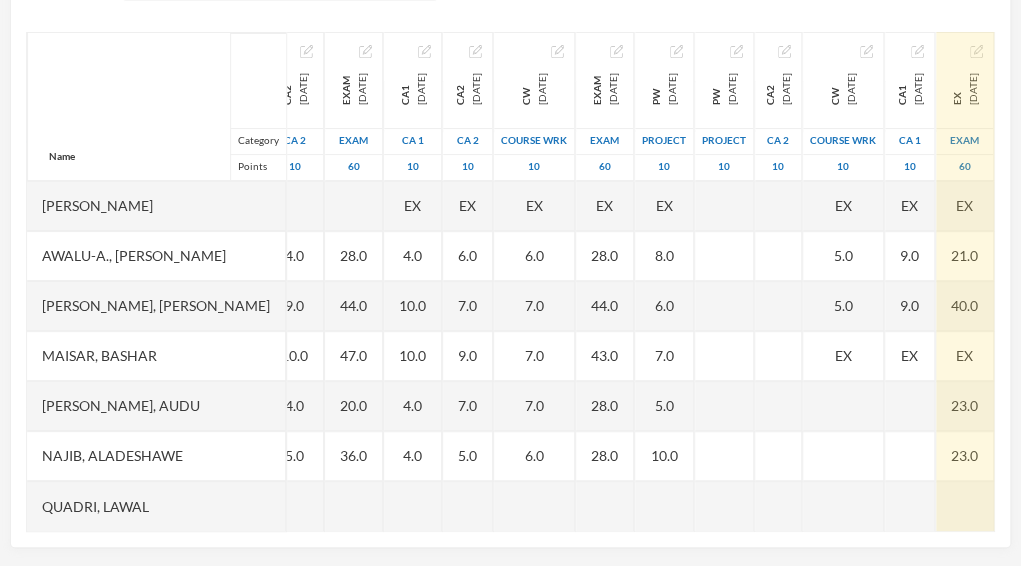 scroll, scrollTop: 115, scrollLeft: 404, axis: both 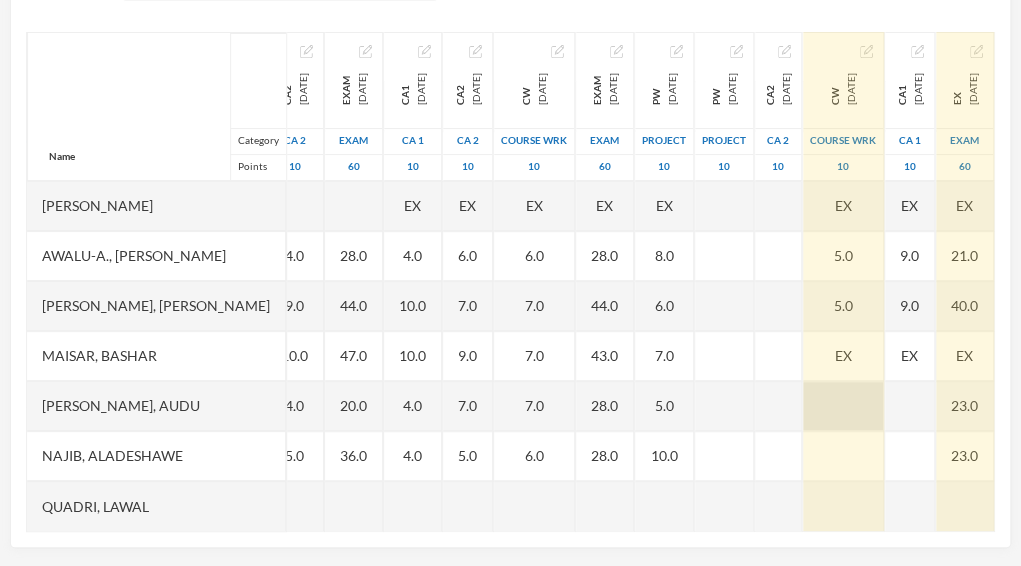 click at bounding box center [843, 406] 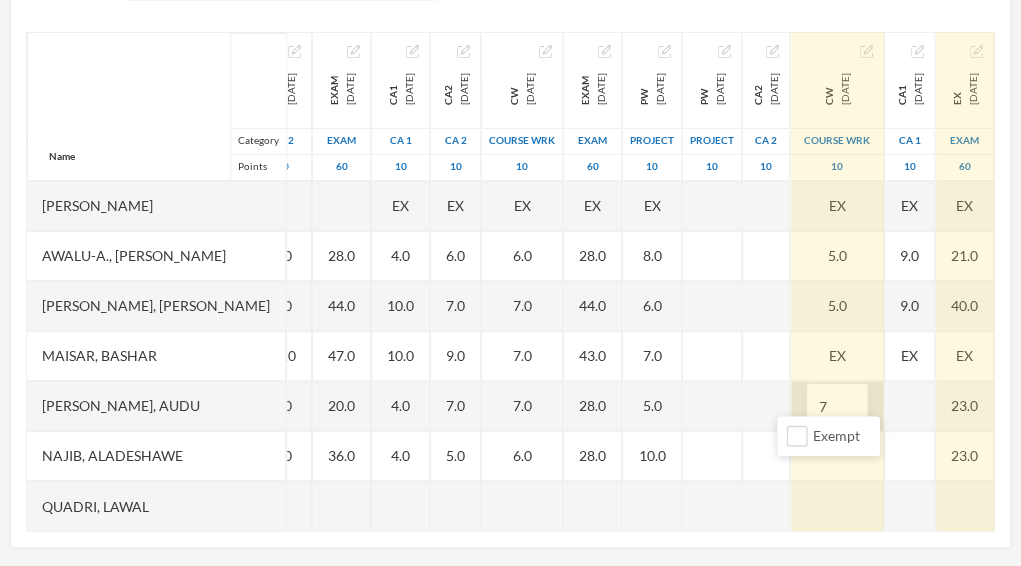 type on "7" 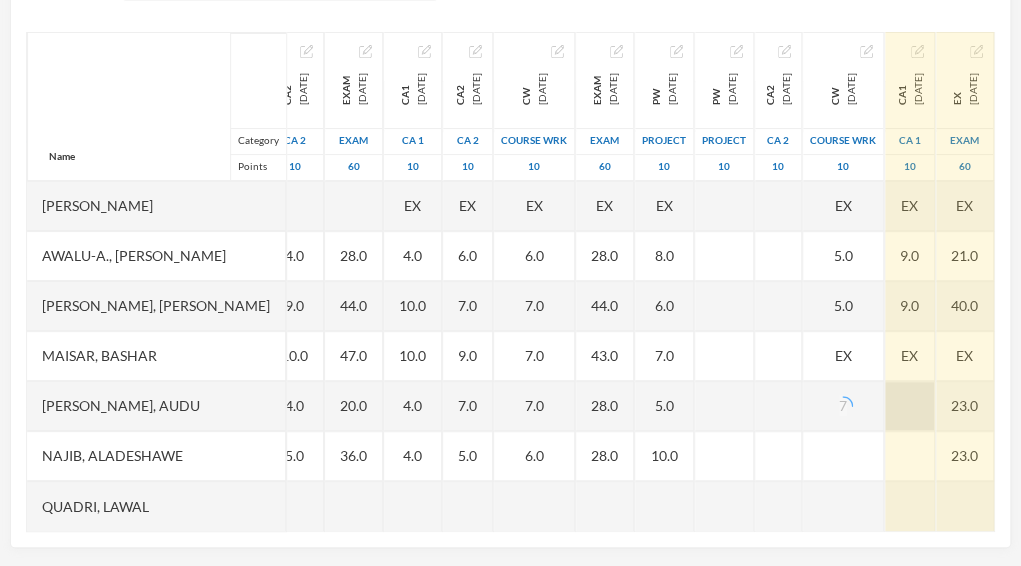 click at bounding box center [910, 406] 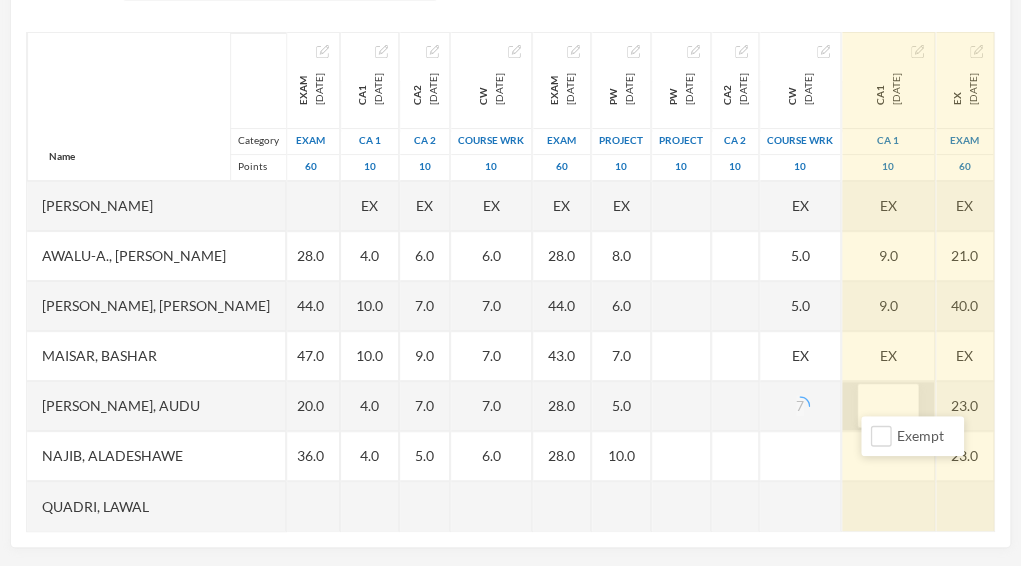 type on "6" 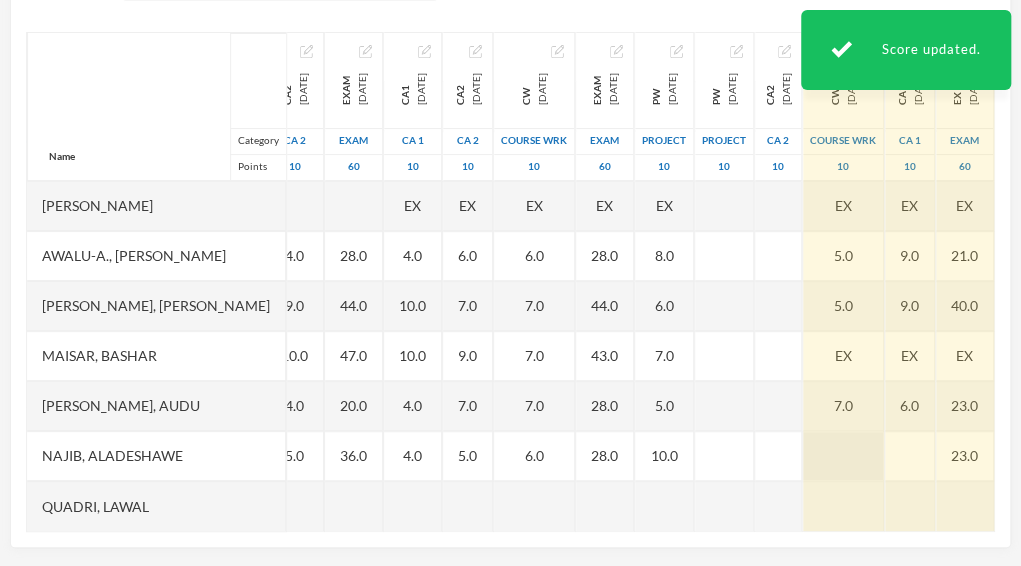 click at bounding box center (843, 456) 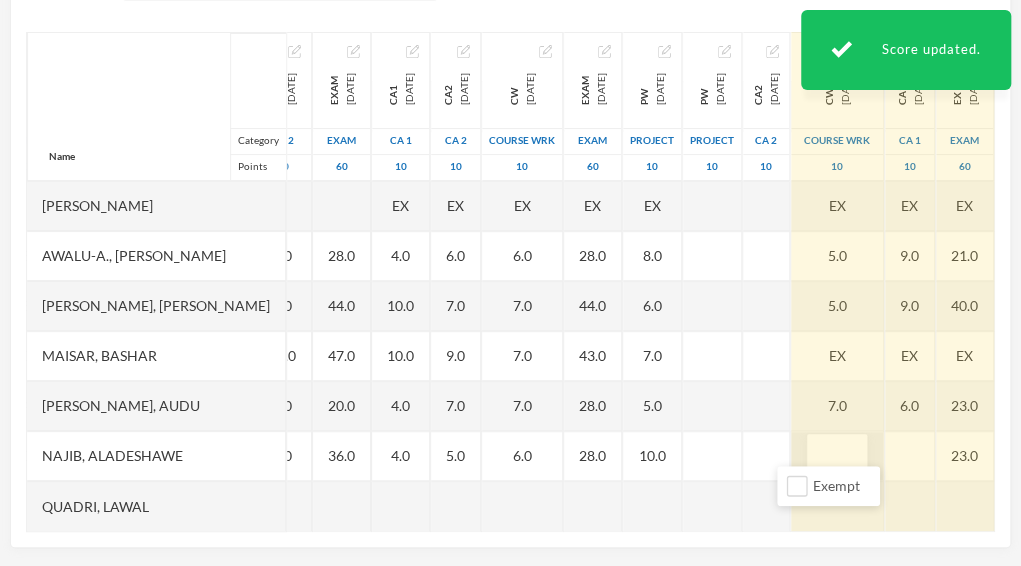 type on "5" 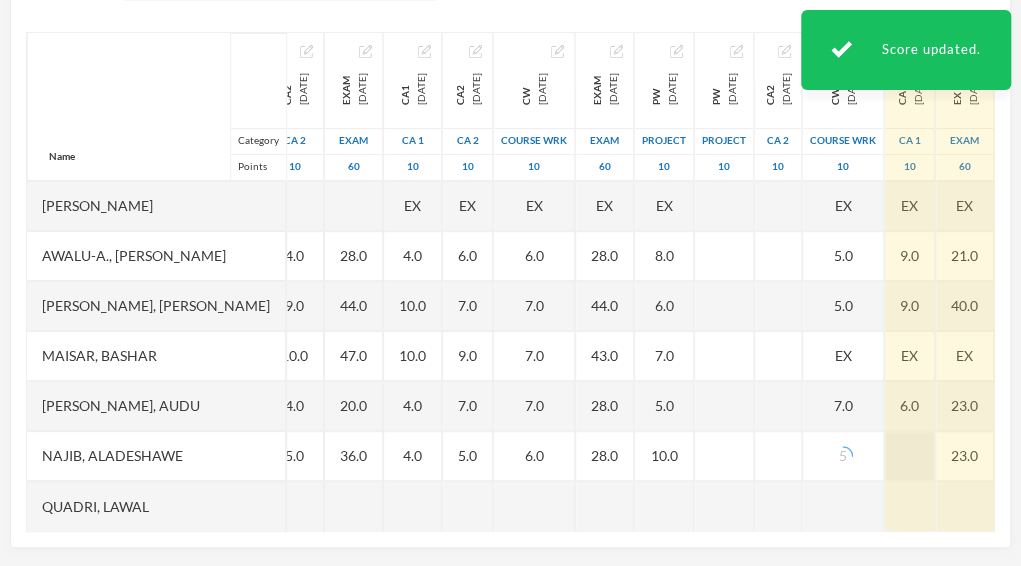 click at bounding box center [910, 456] 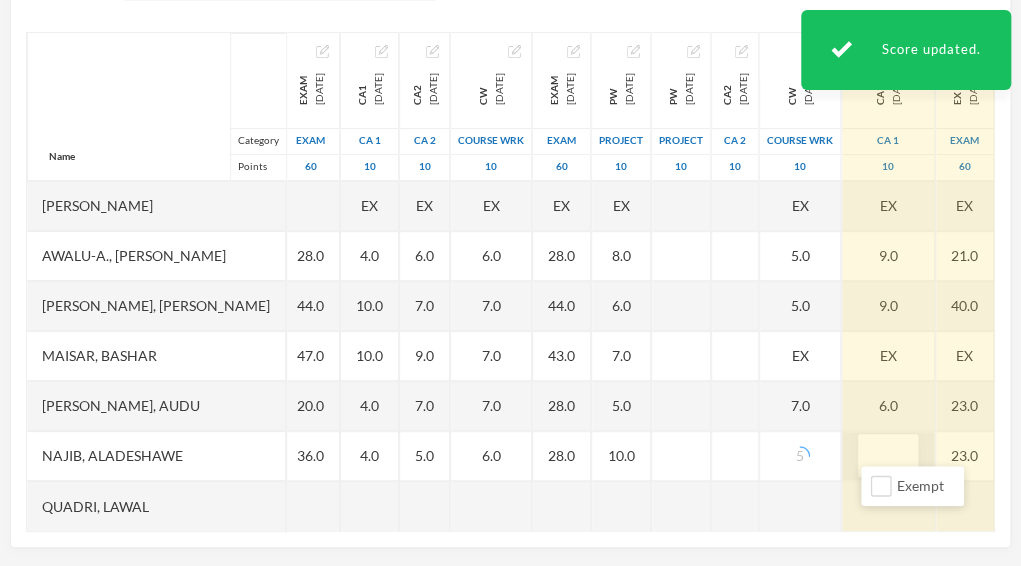type on "8" 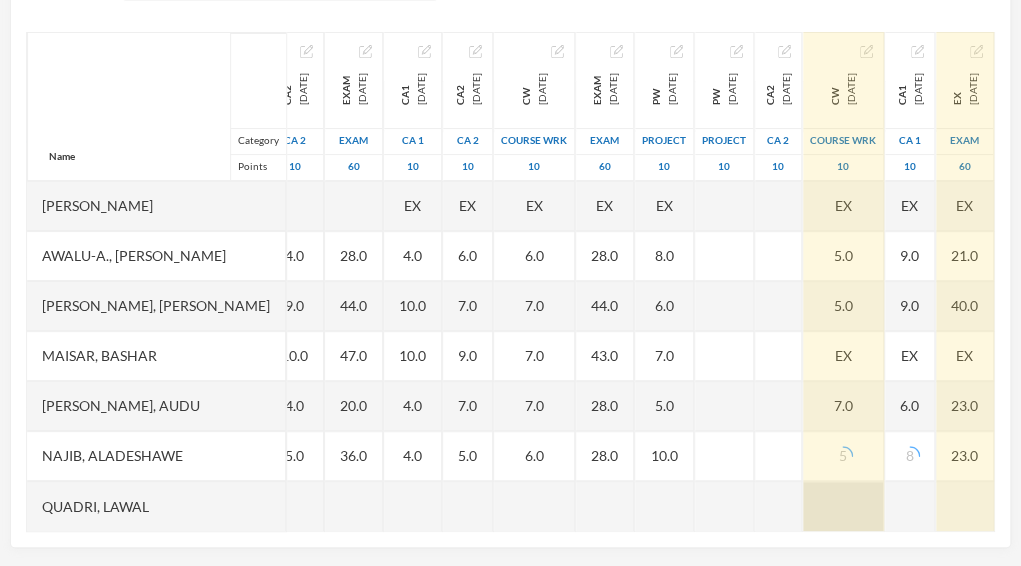 click at bounding box center [843, 506] 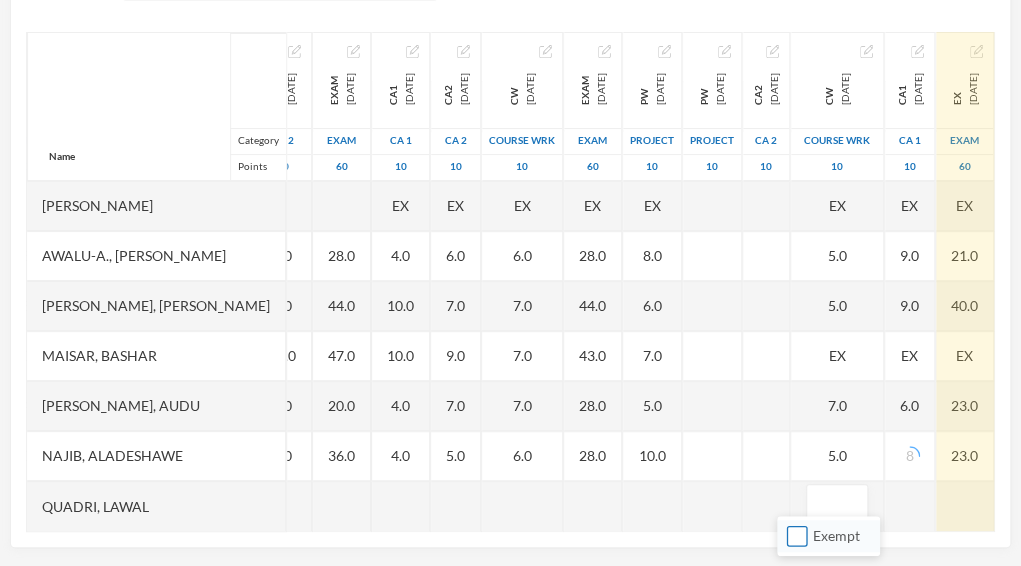 click on "Exempt" at bounding box center (797, 535) 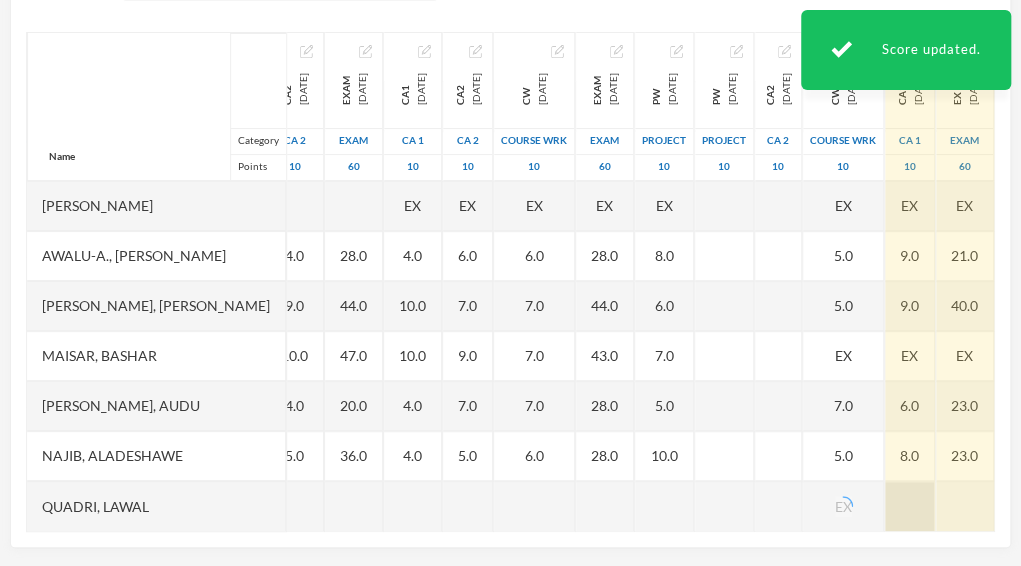 click at bounding box center (910, 506) 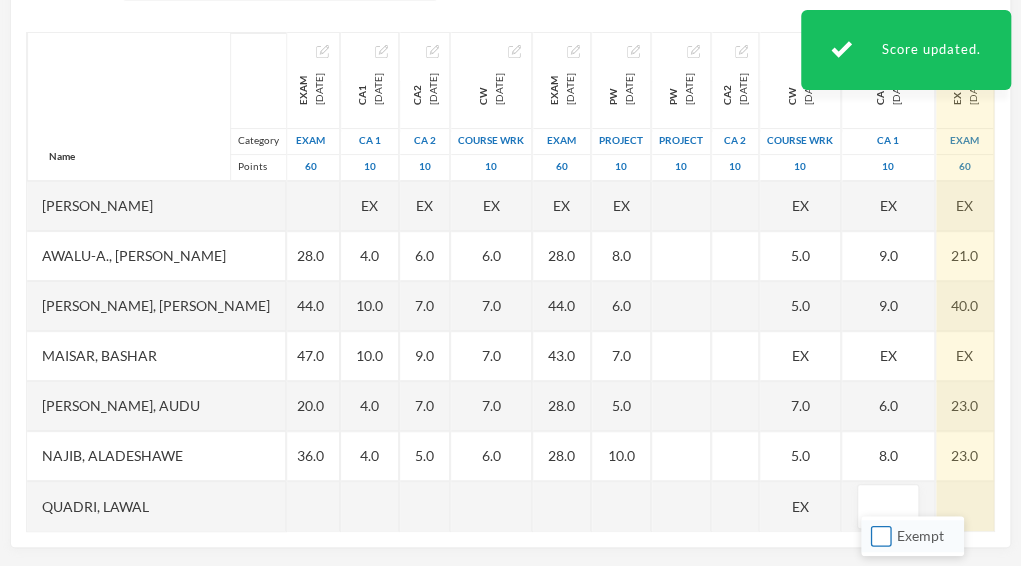 click on "Exempt" at bounding box center [881, 535] 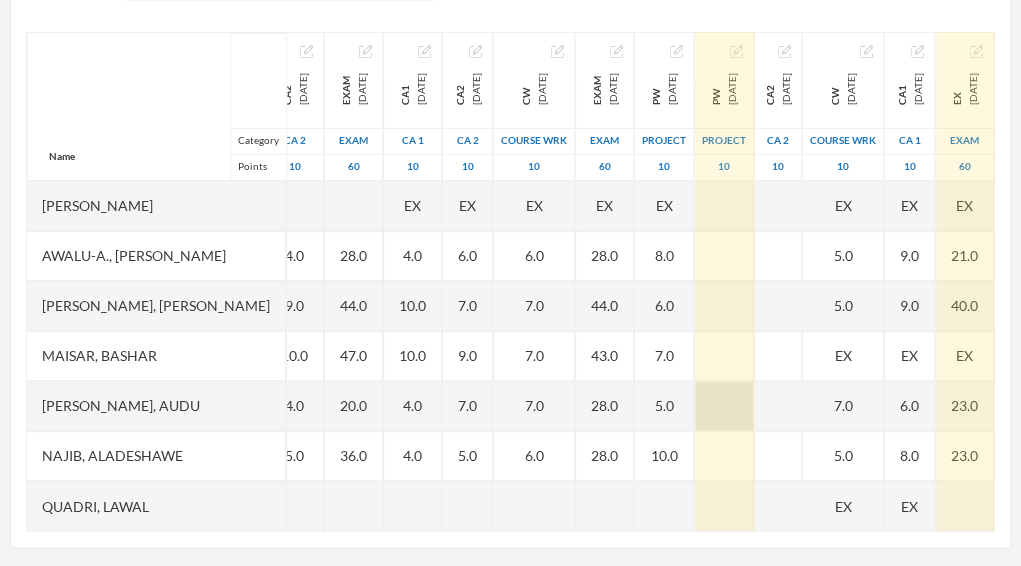 click at bounding box center (724, 406) 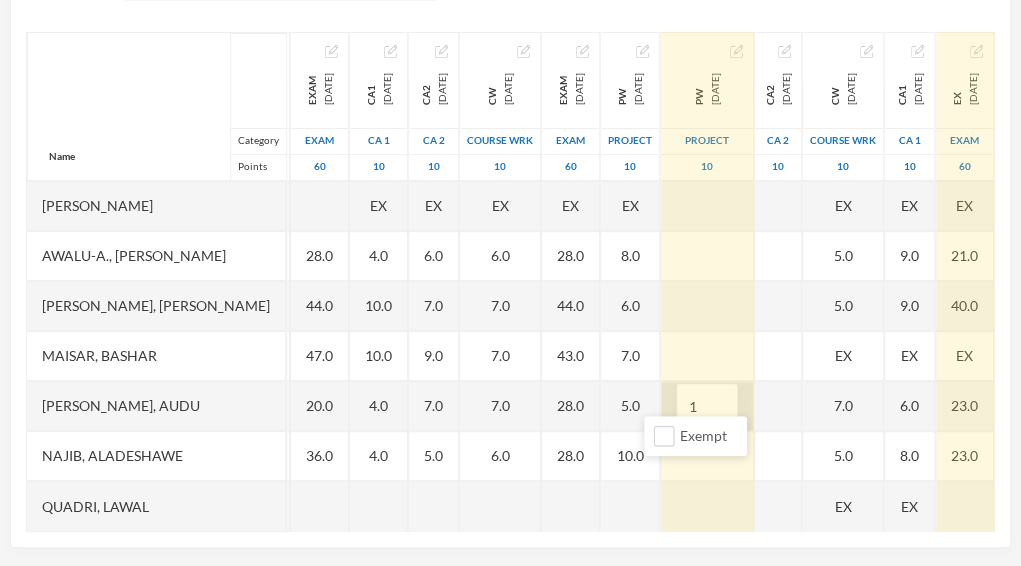 type on "10" 